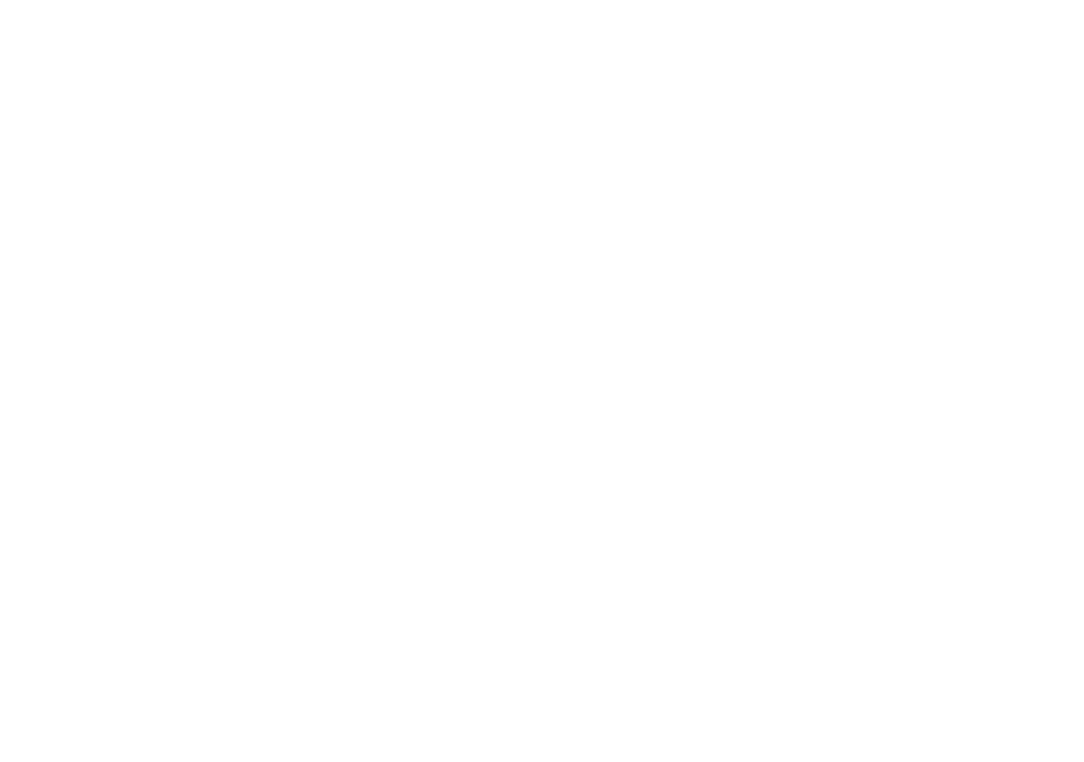 scroll, scrollTop: 0, scrollLeft: 0, axis: both 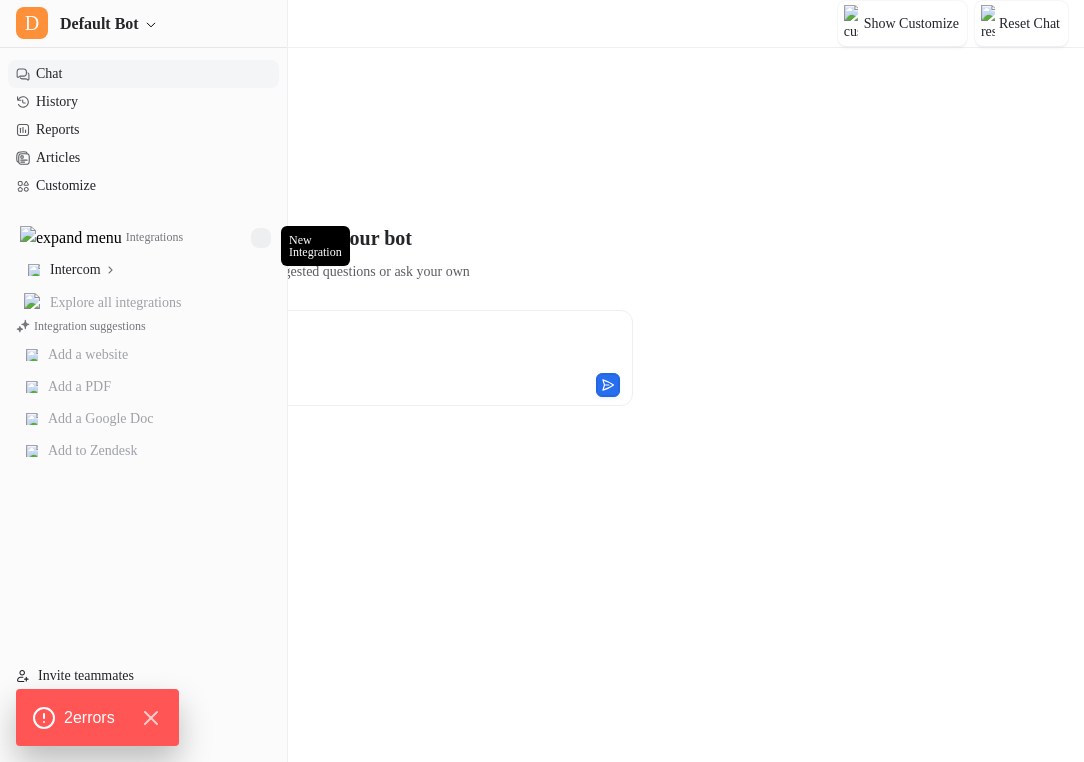 click at bounding box center [261, 238] 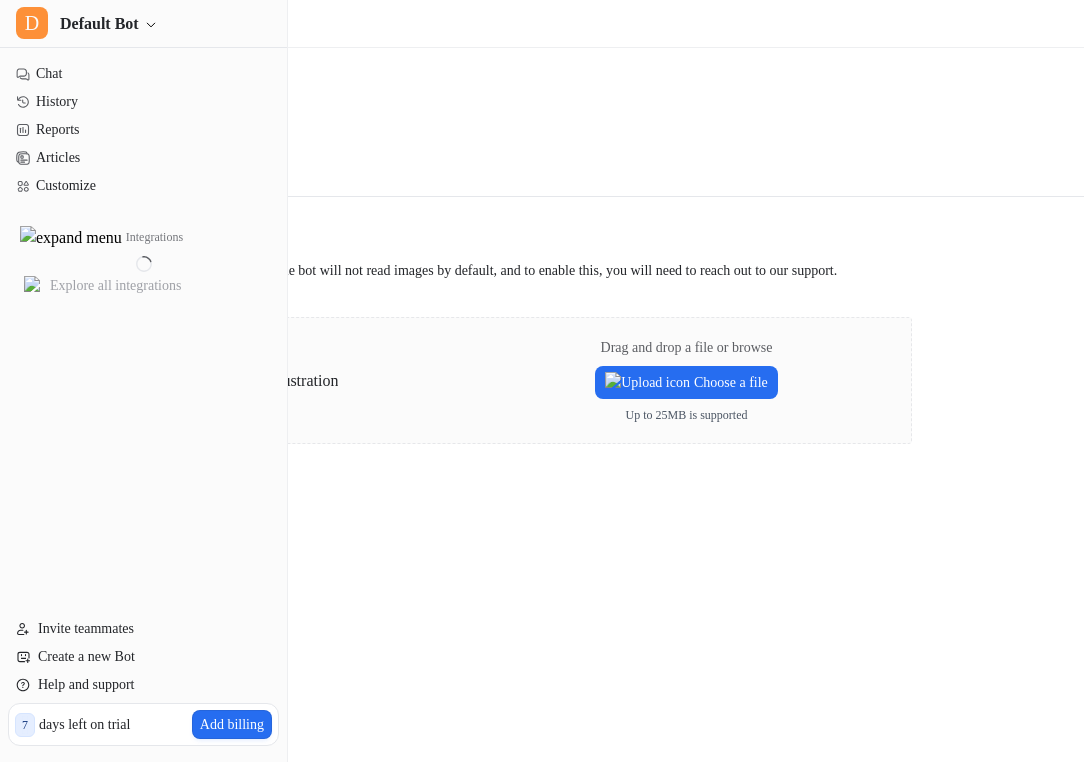 scroll, scrollTop: 0, scrollLeft: 0, axis: both 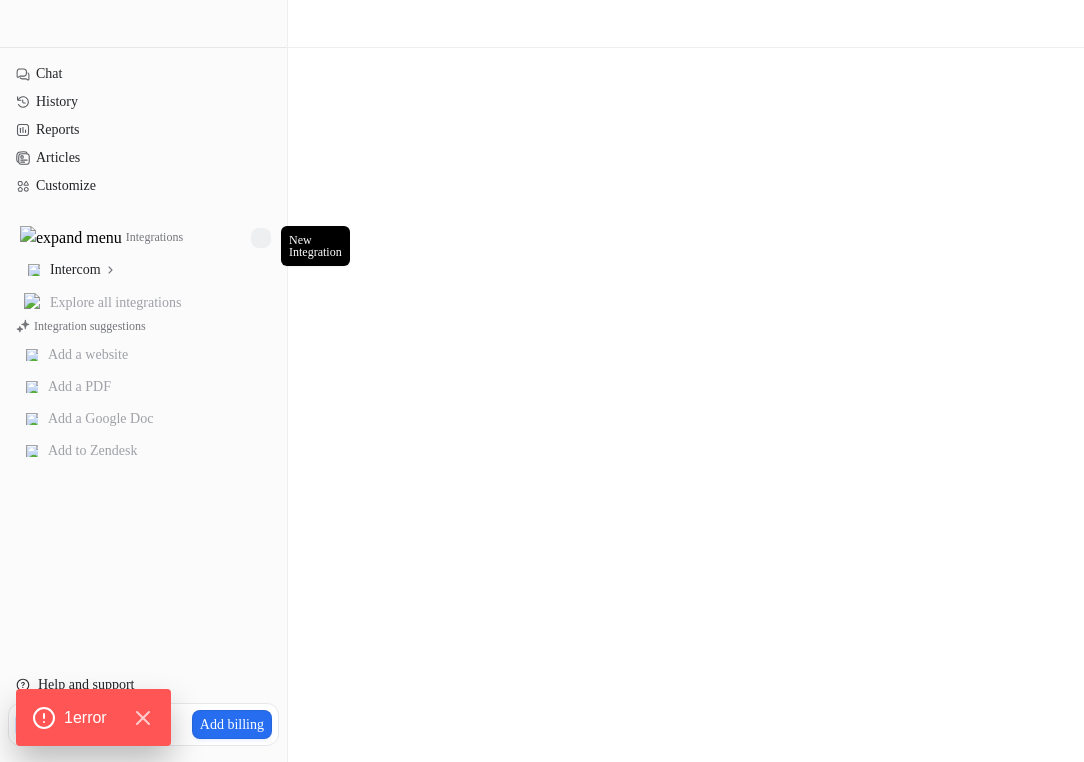 click at bounding box center [261, 238] 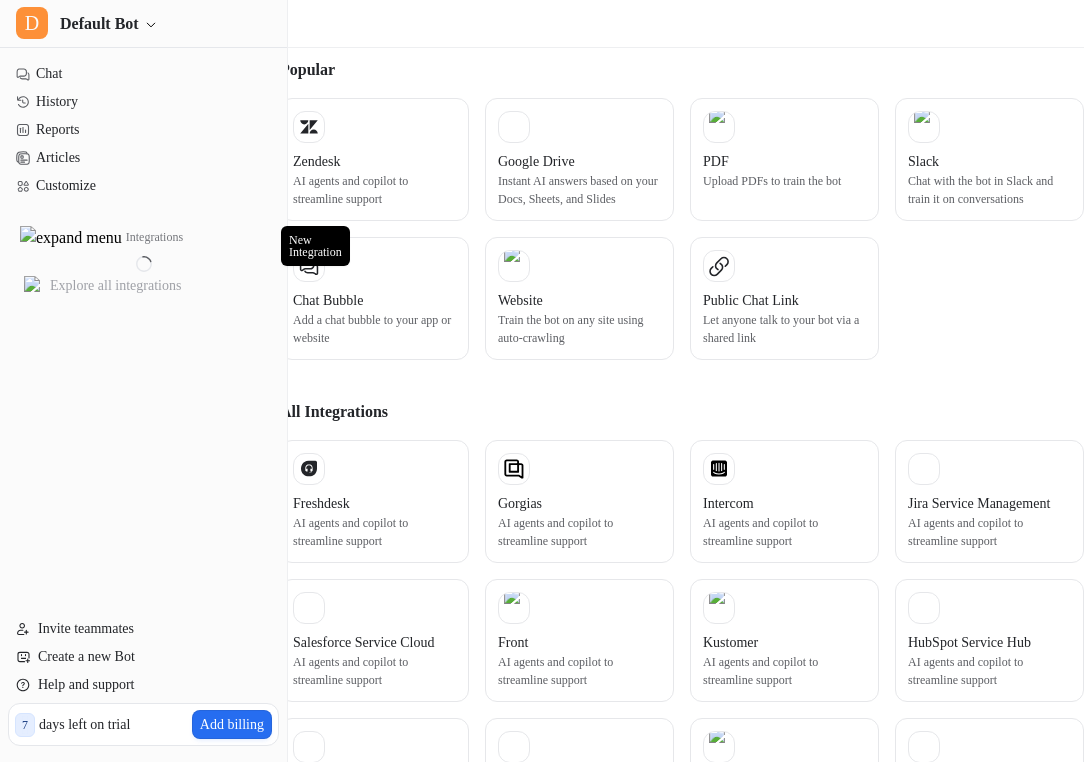 scroll, scrollTop: 0, scrollLeft: 0, axis: both 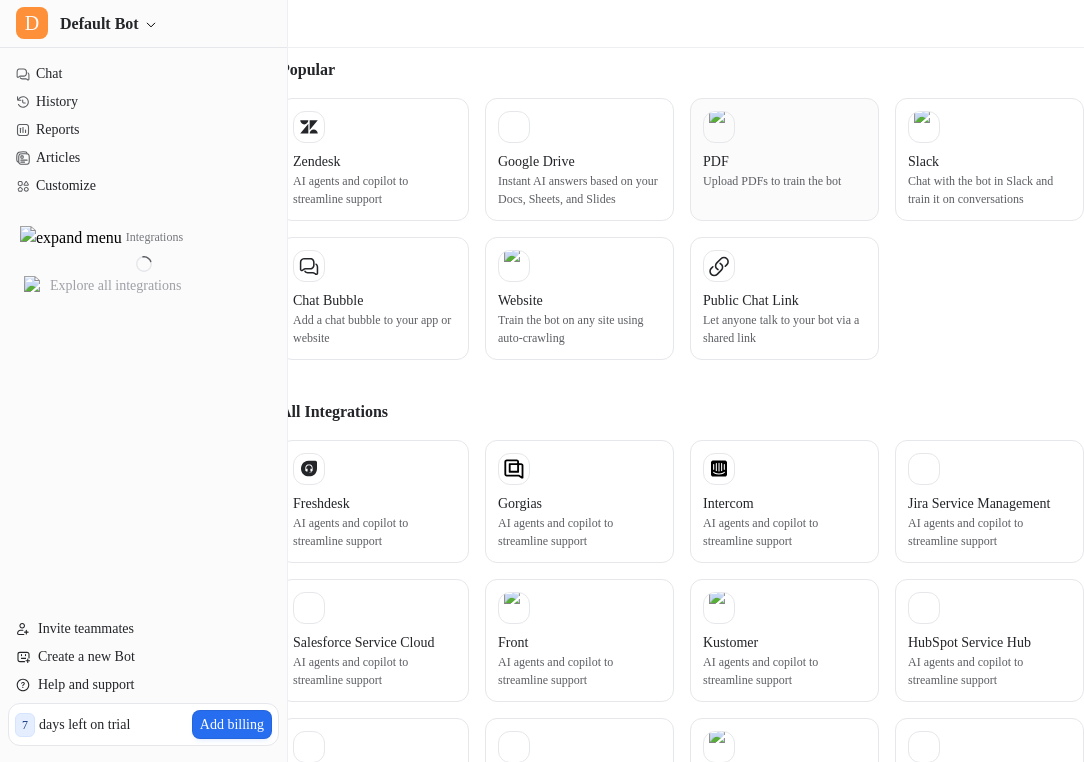 click on "Upload PDFs to train the bot" at bounding box center (784, 181) 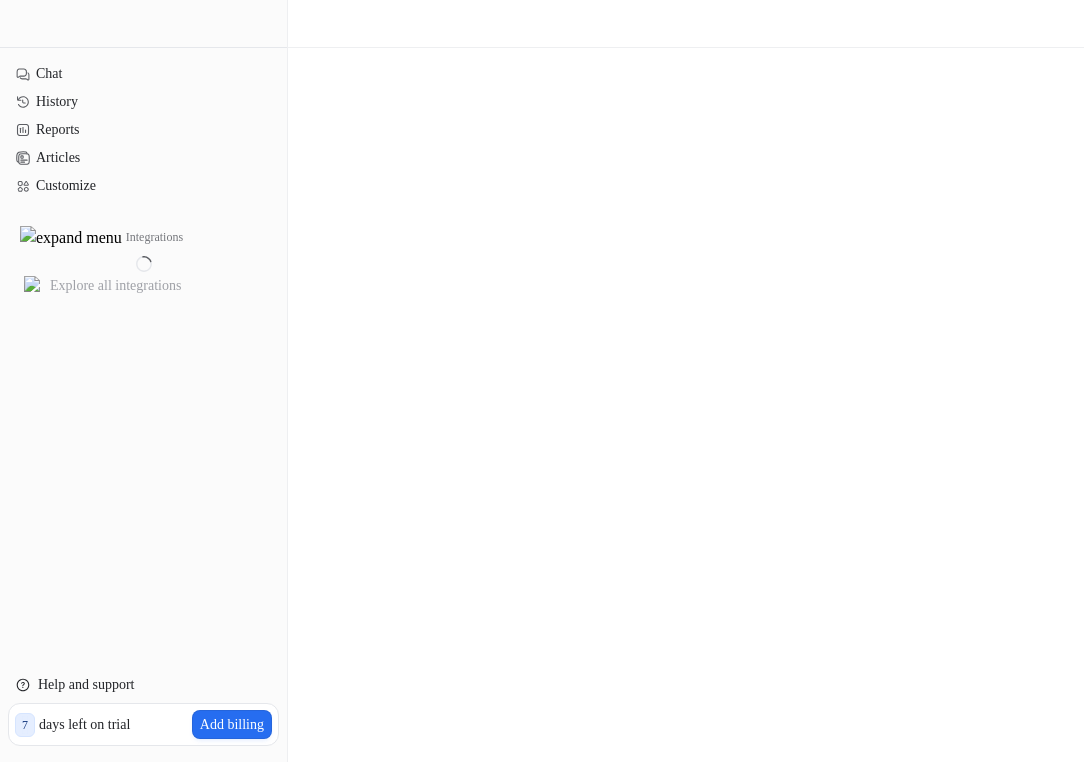 scroll, scrollTop: 0, scrollLeft: 0, axis: both 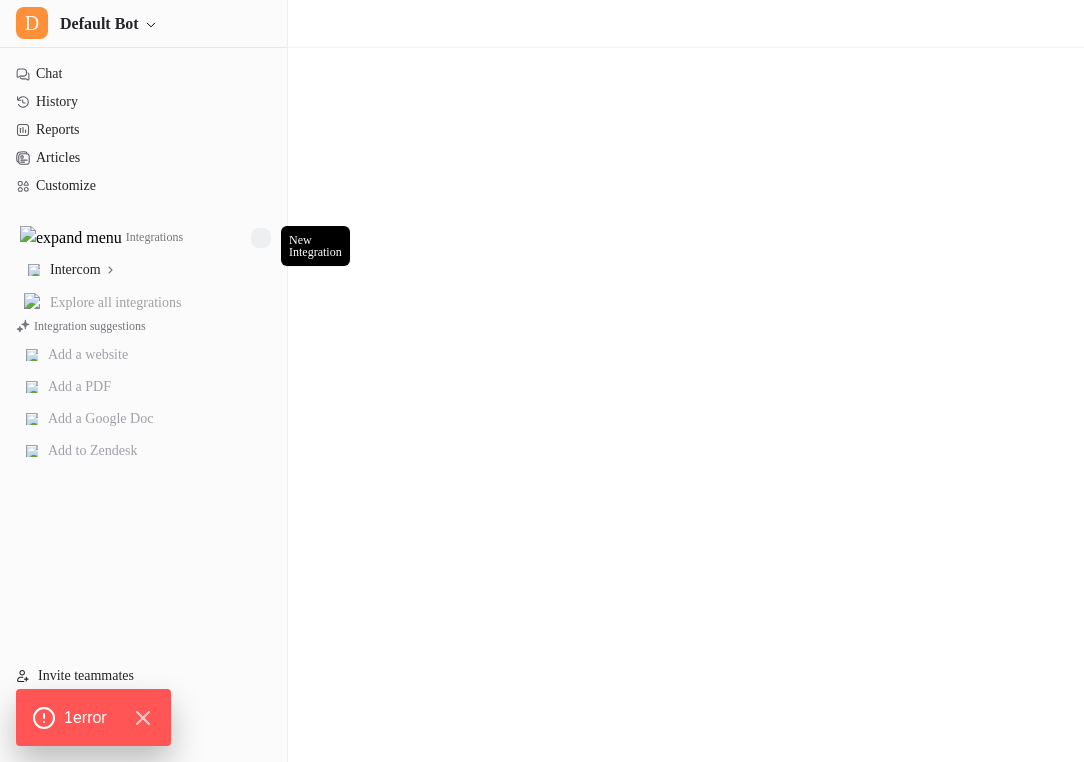 click at bounding box center [261, 238] 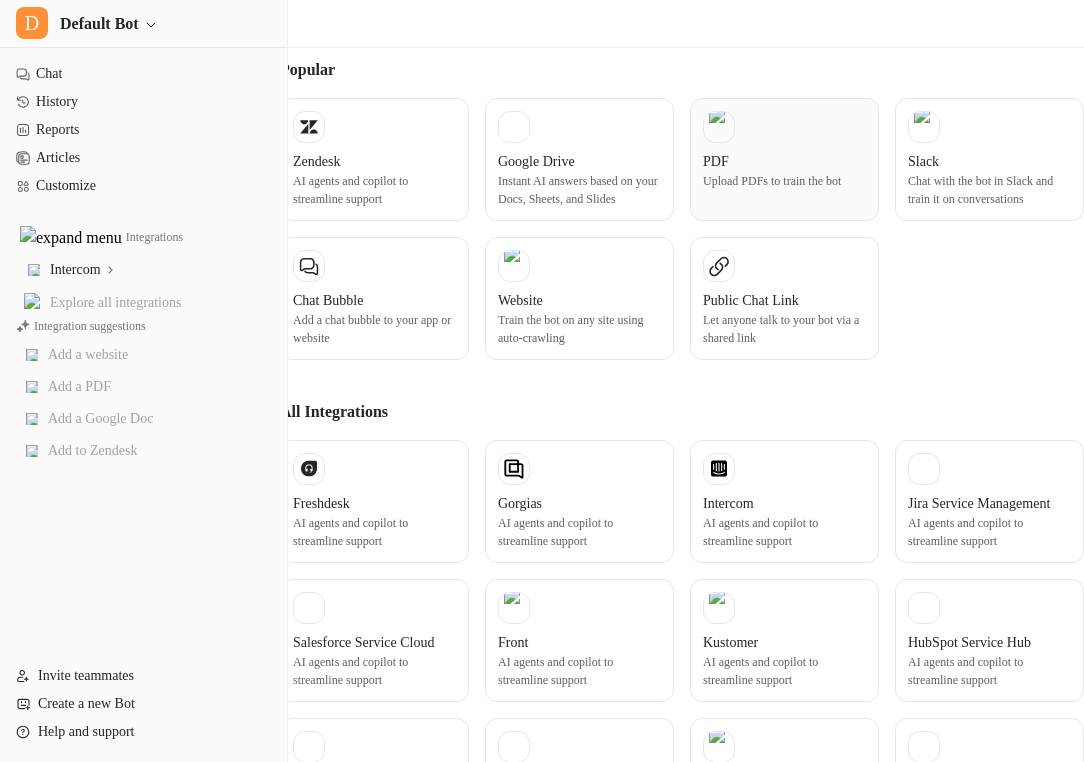 click on "Upload PDFs to train the bot" at bounding box center [784, 181] 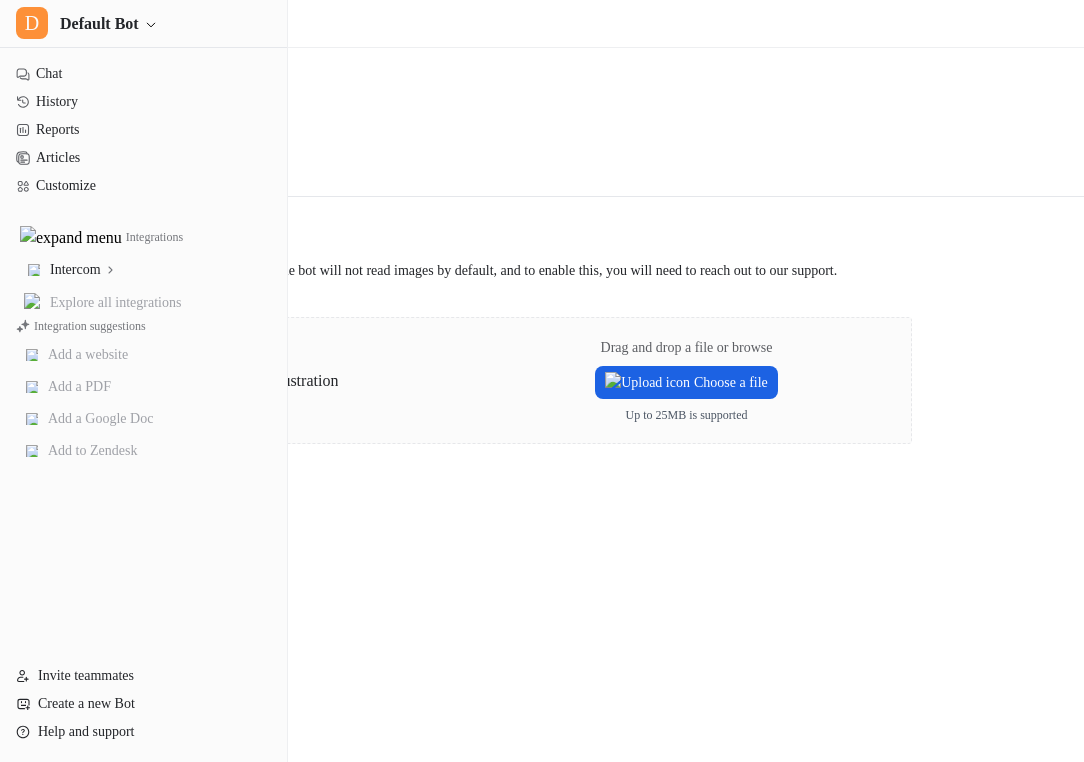 click on "Choose a file" at bounding box center [686, 382] 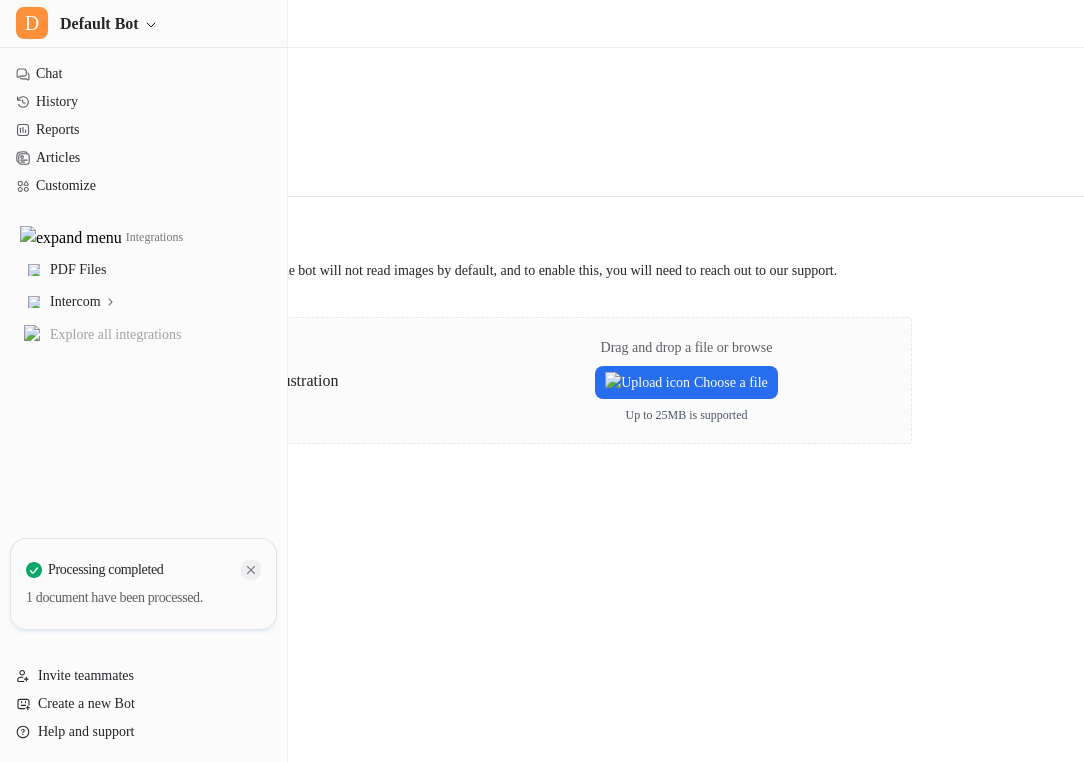 click 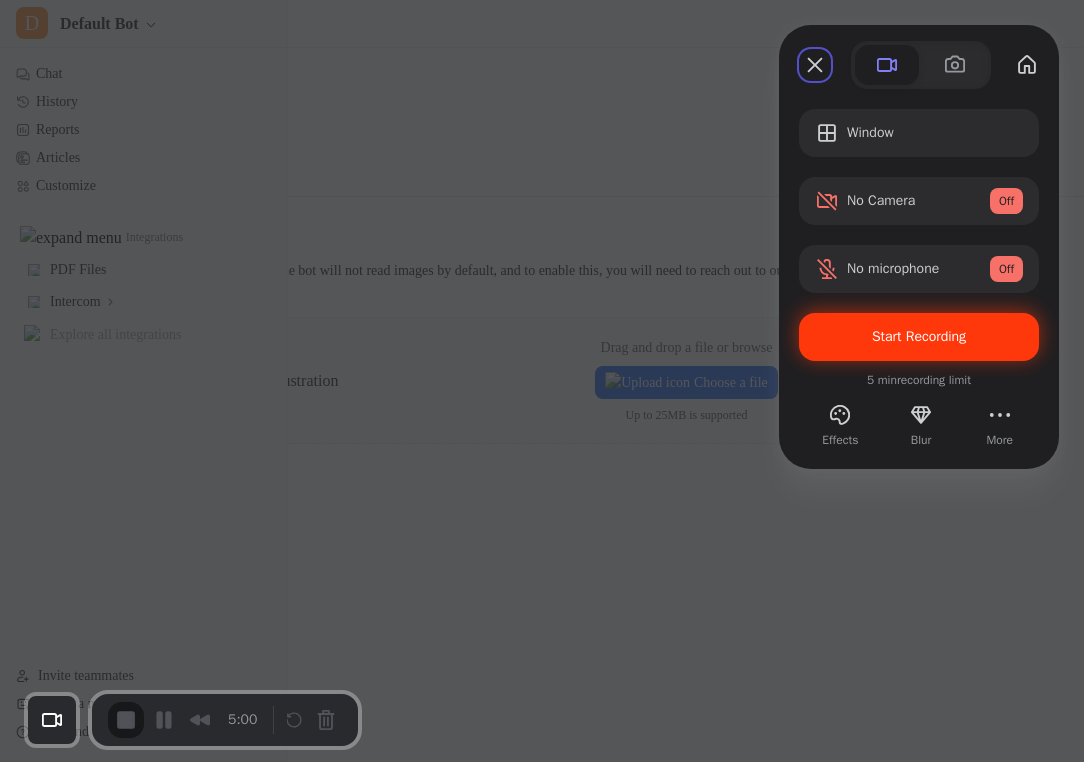click on "Start Recording" at bounding box center (919, 337) 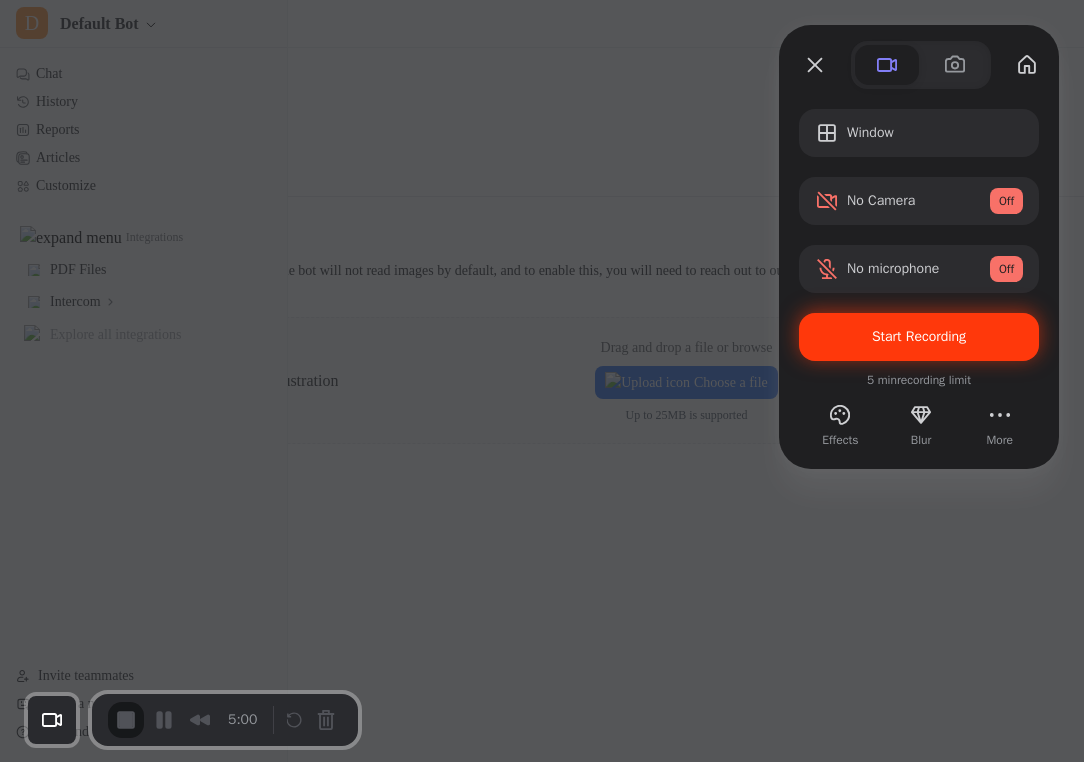 click on "Yes, proceed" at bounding box center [209, 1714] 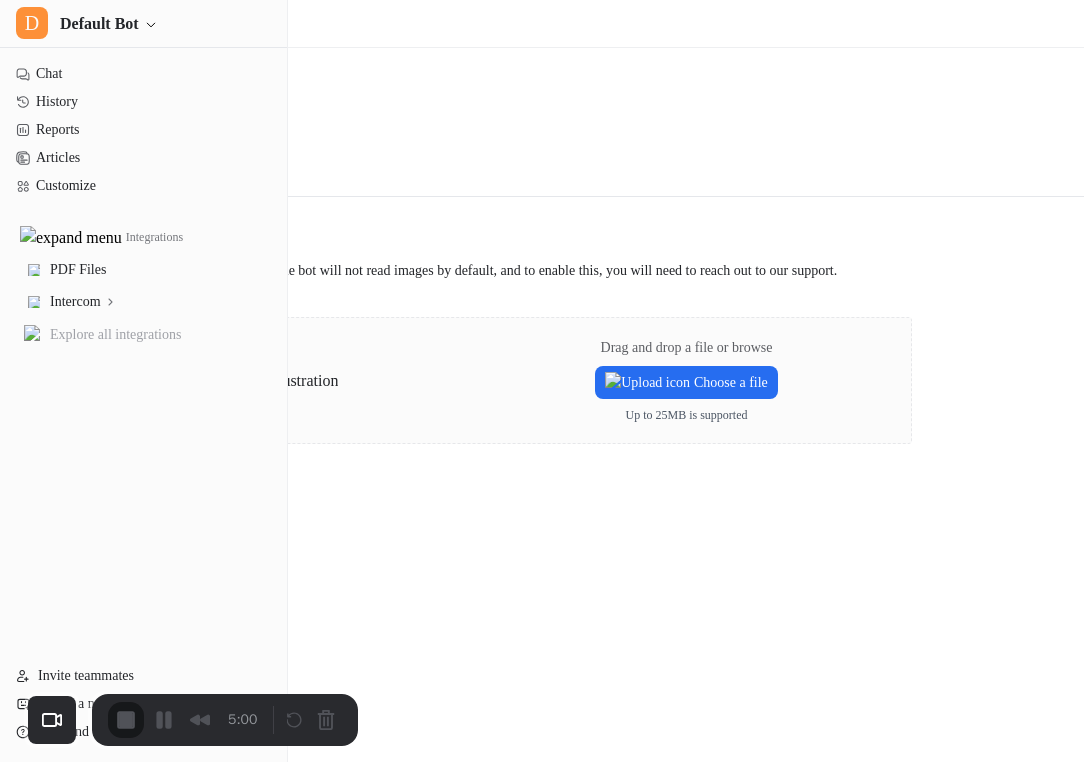 click on "Choose a file" at bounding box center [686, 382] 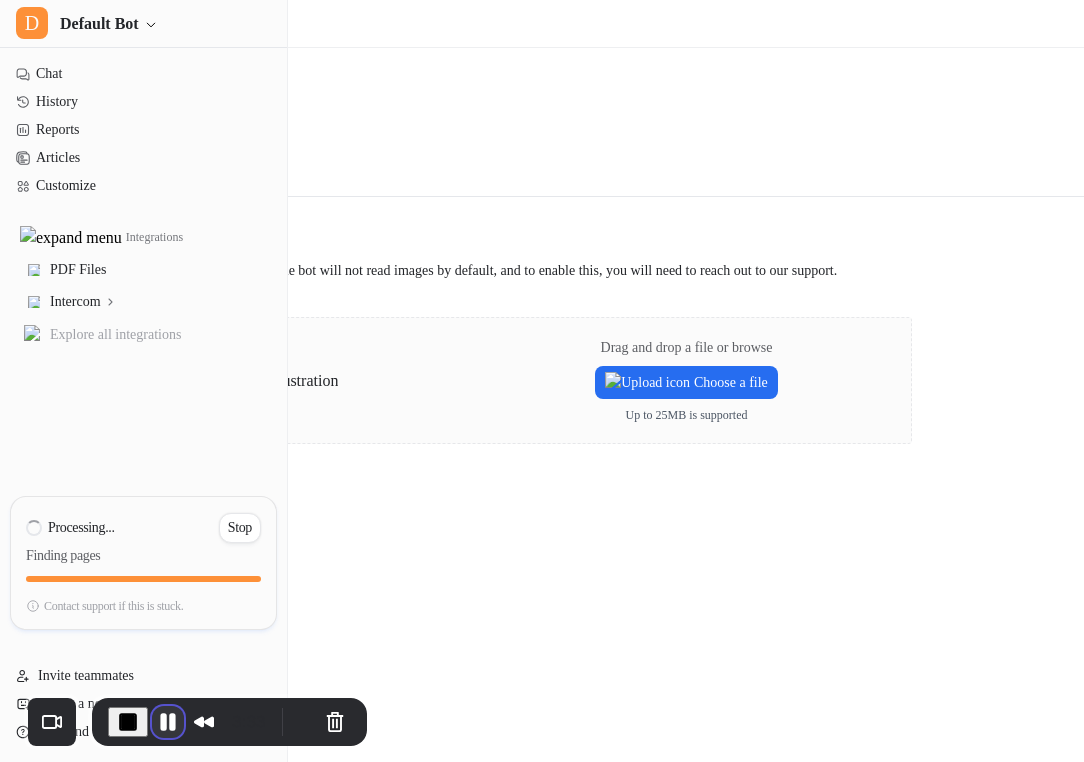 click at bounding box center (168, 722) 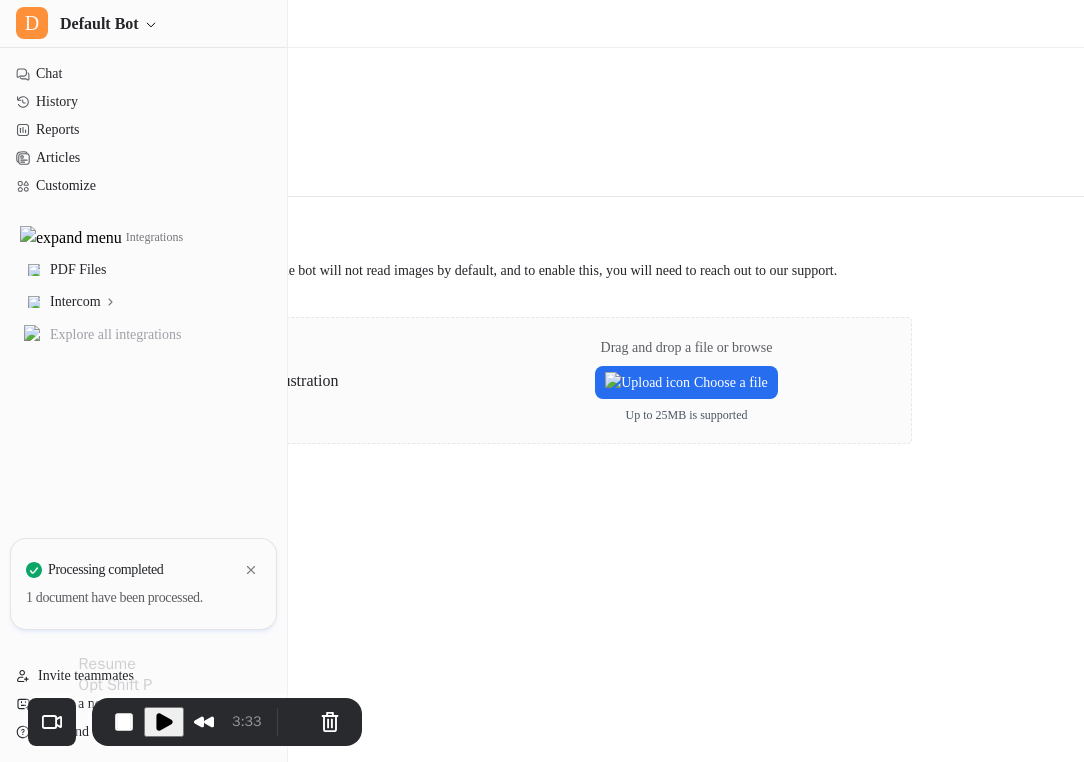 click at bounding box center [164, 722] 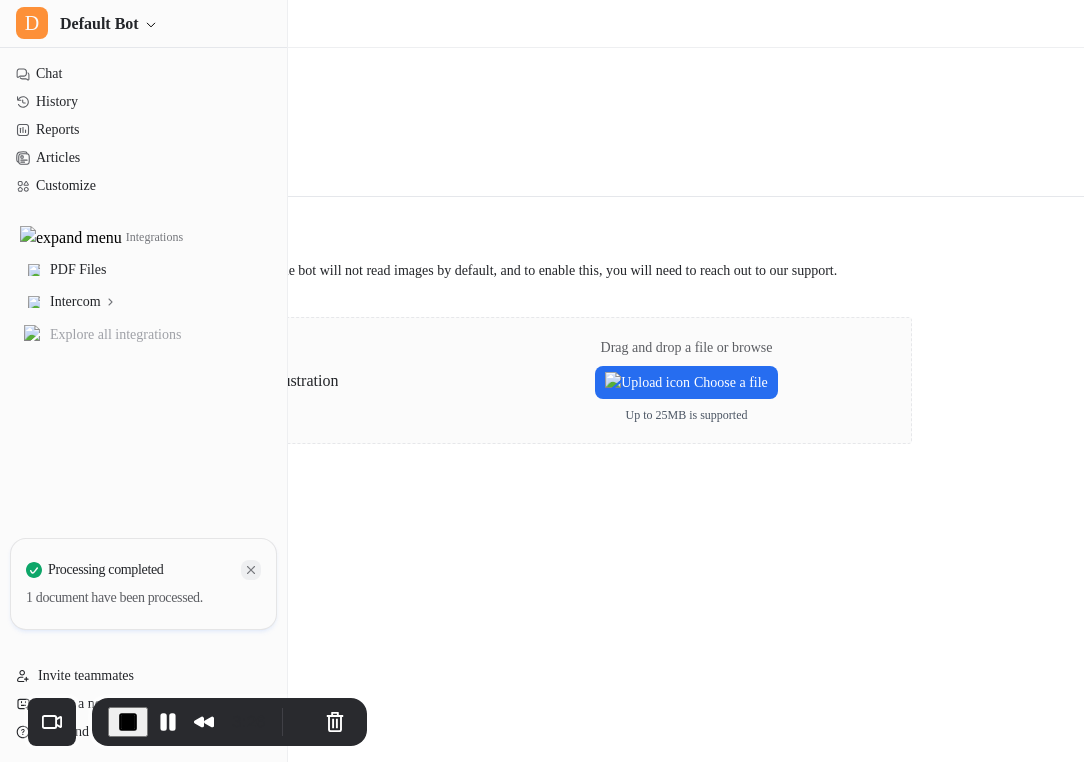 click 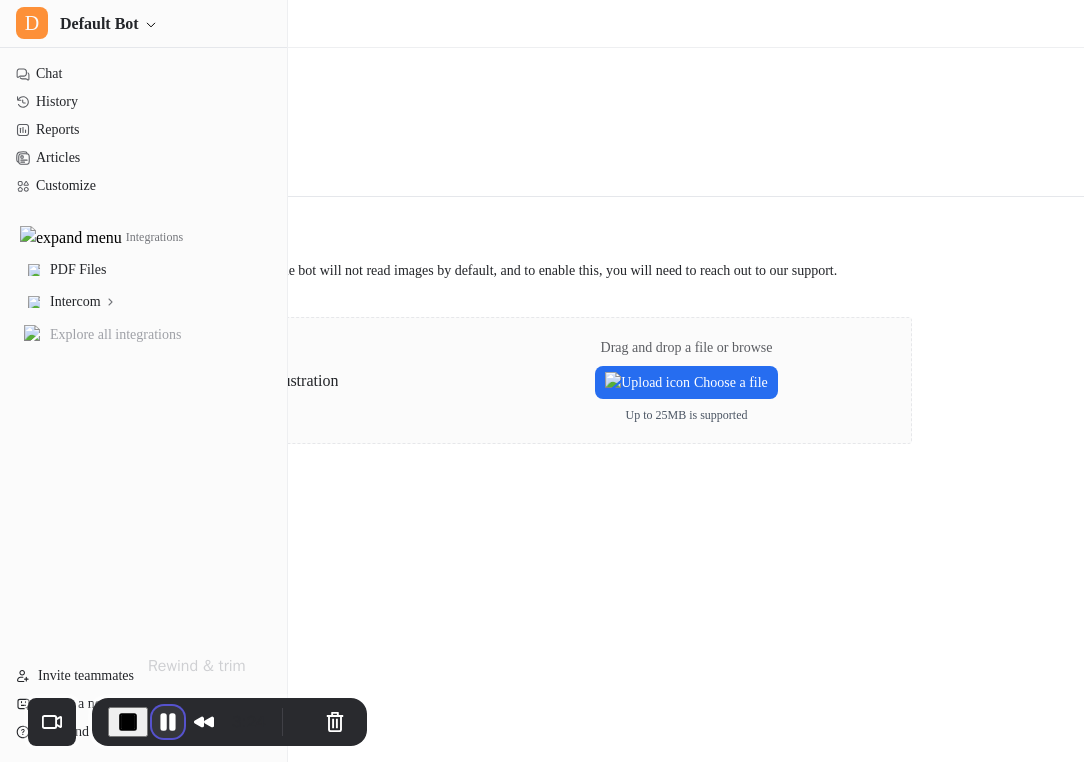 click at bounding box center [168, 722] 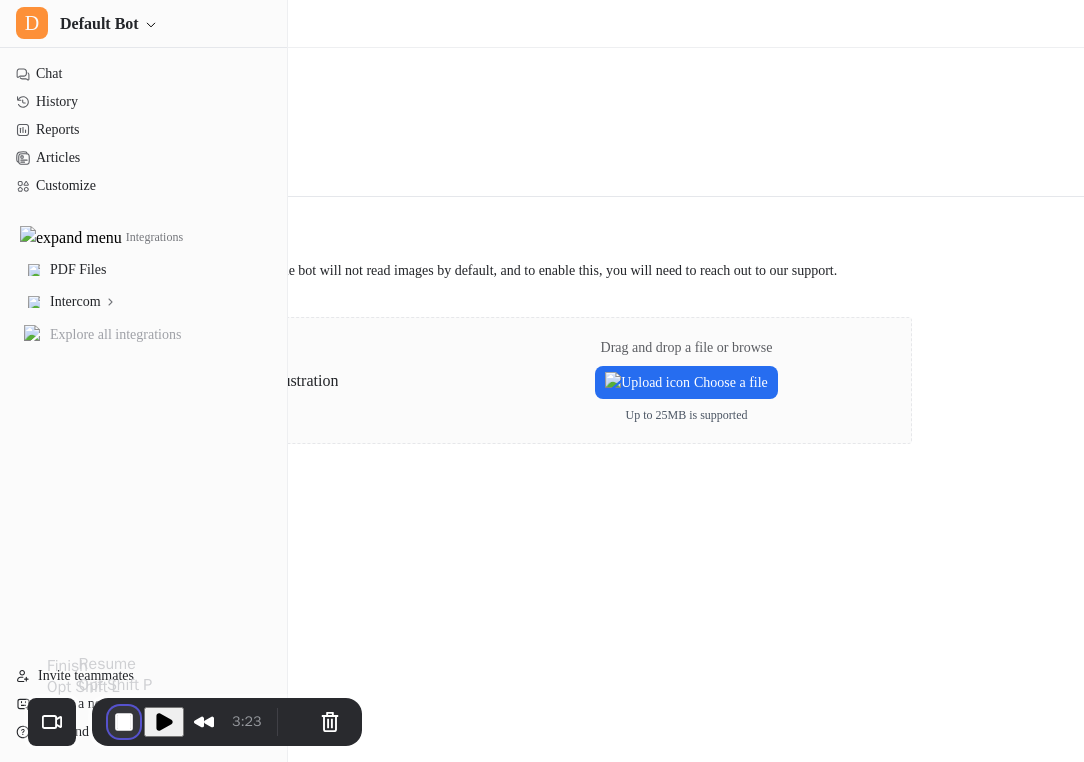 click at bounding box center [124, 722] 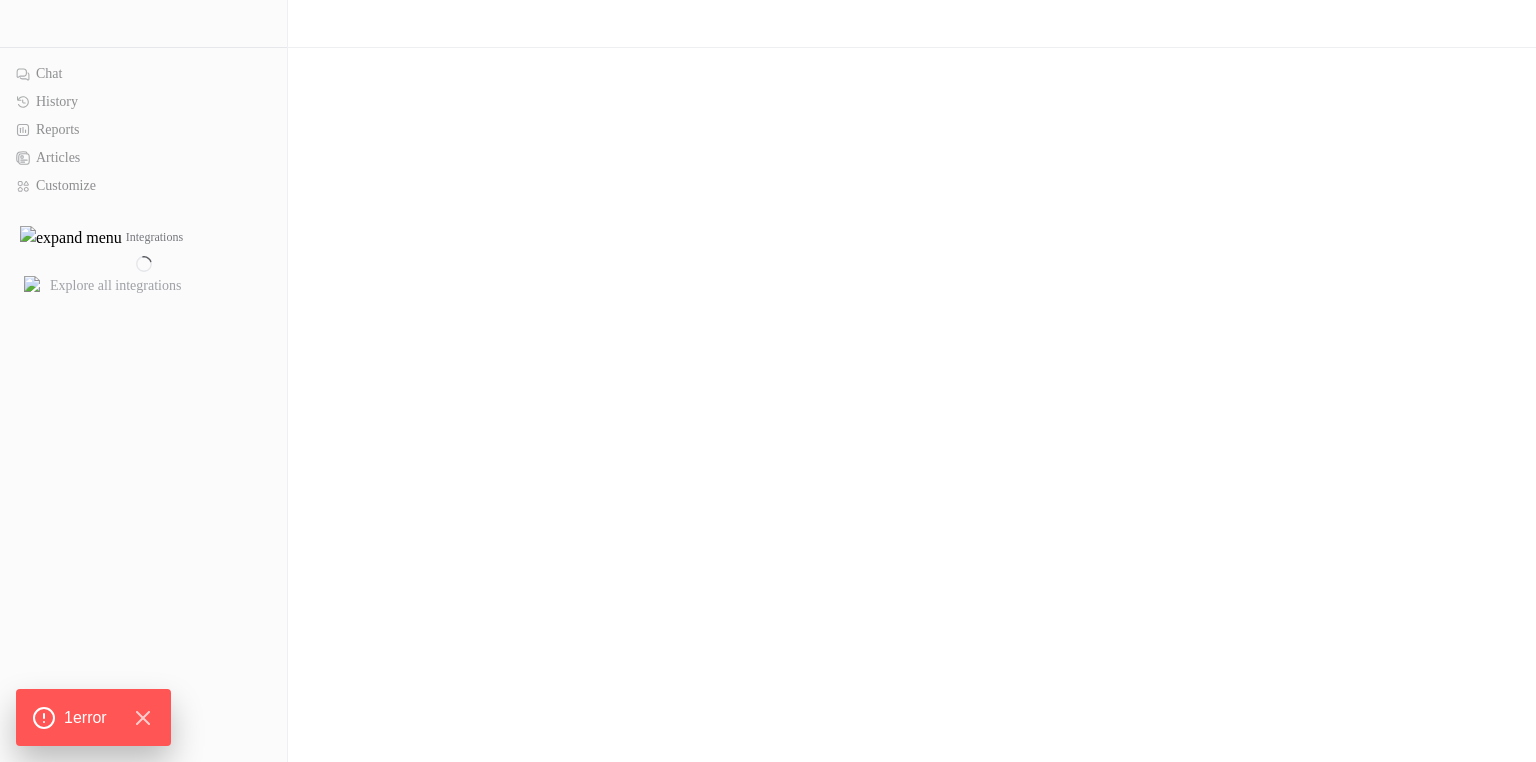scroll, scrollTop: 0, scrollLeft: 0, axis: both 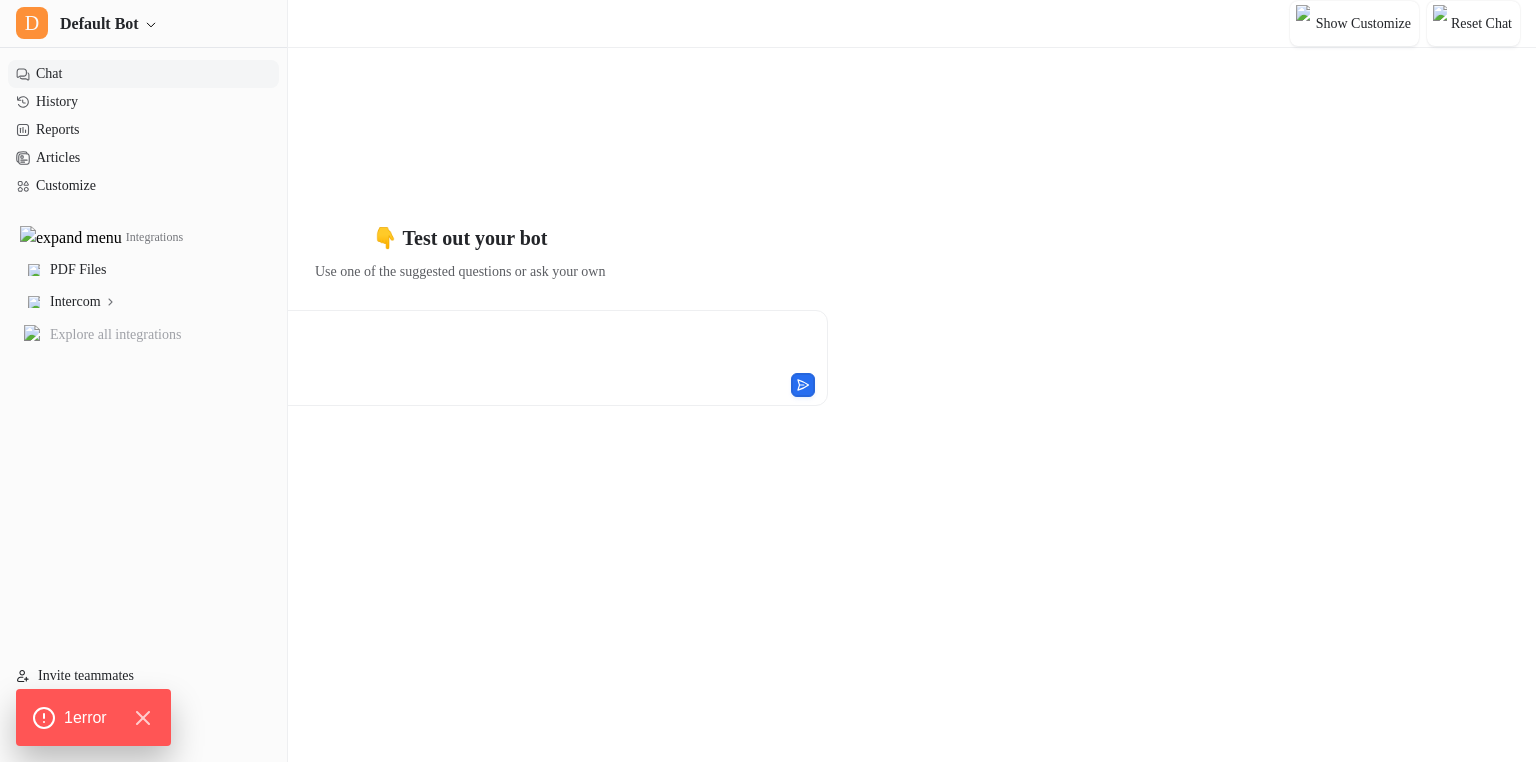 type on "**********" 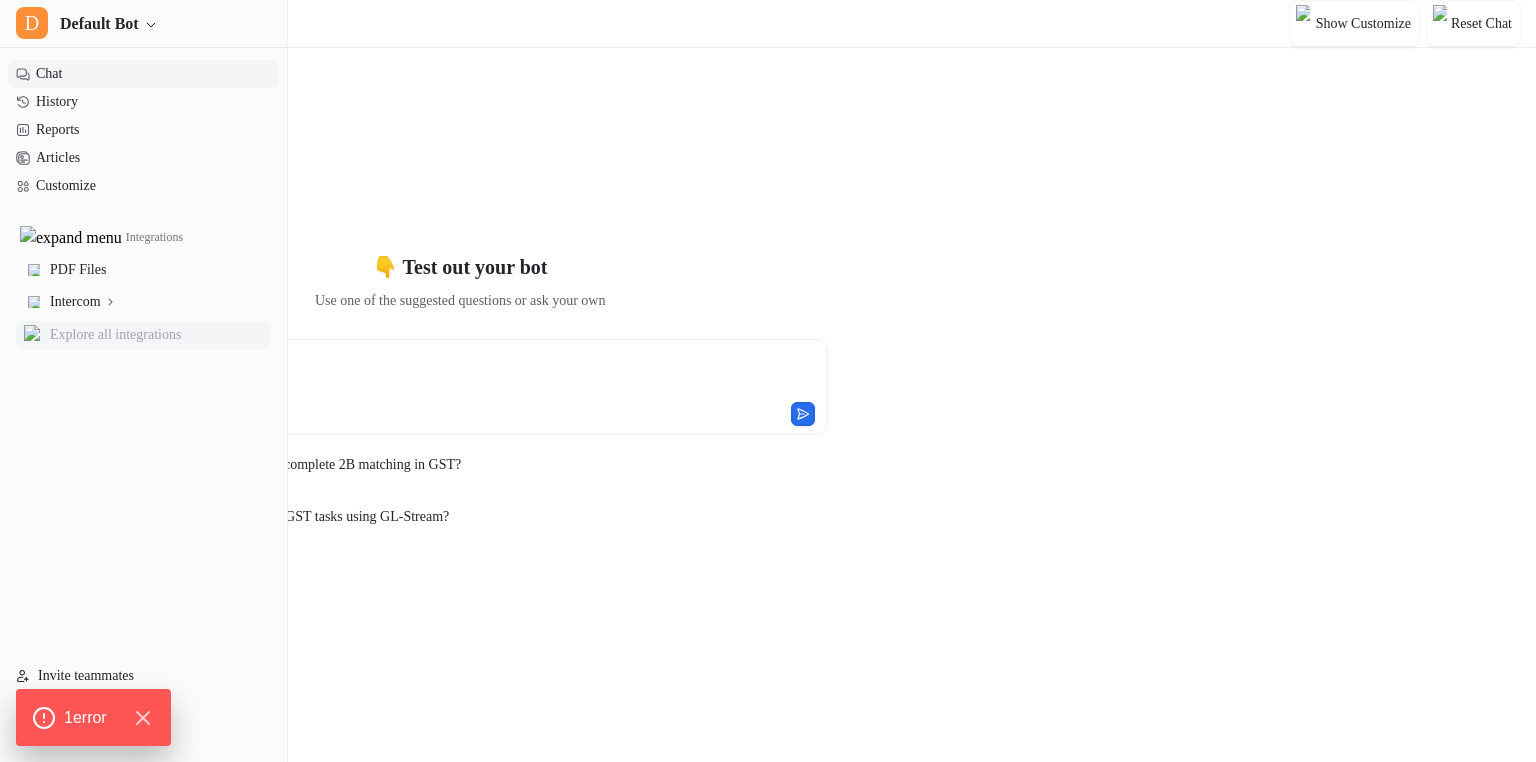 scroll, scrollTop: 0, scrollLeft: 0, axis: both 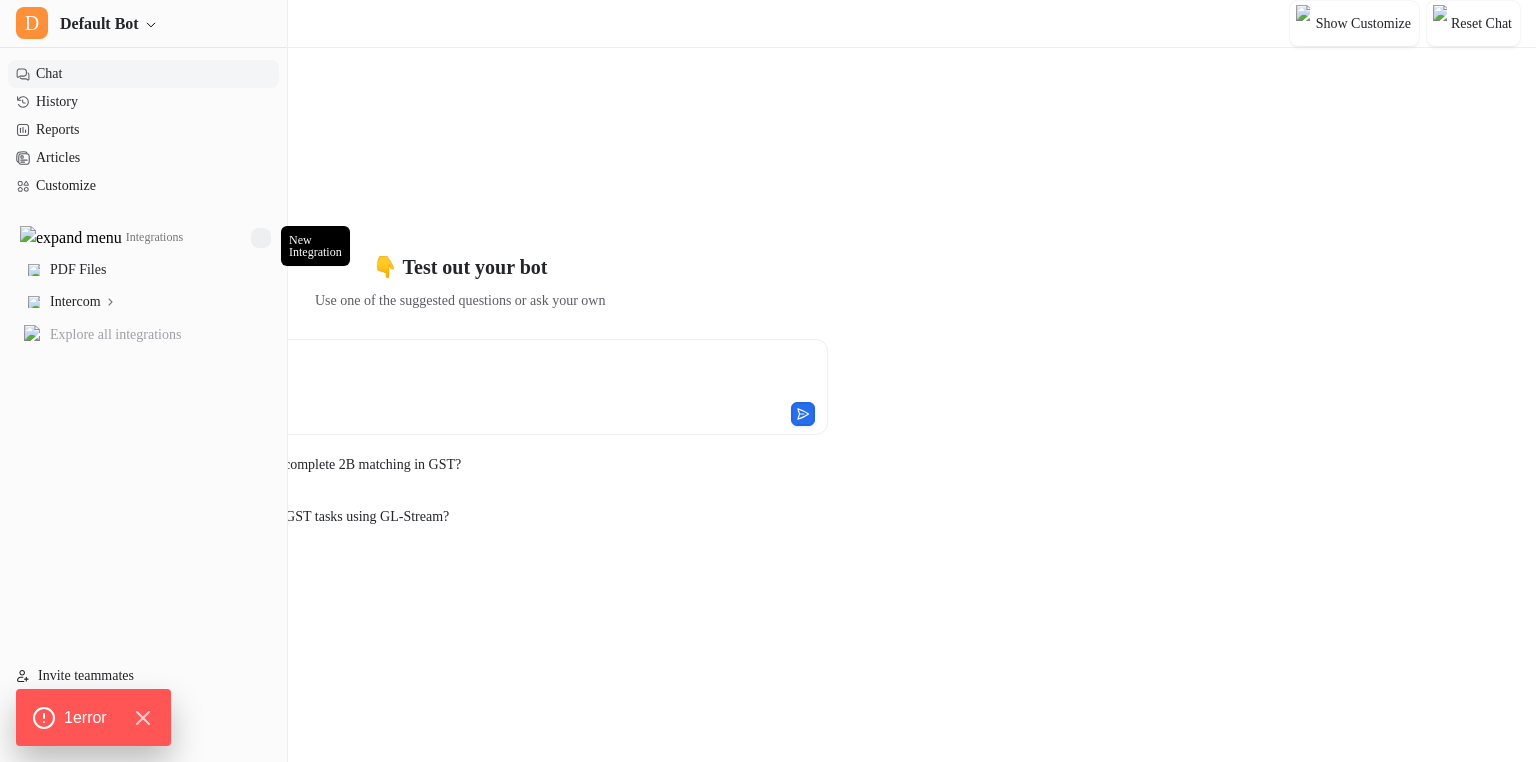 click at bounding box center [261, 238] 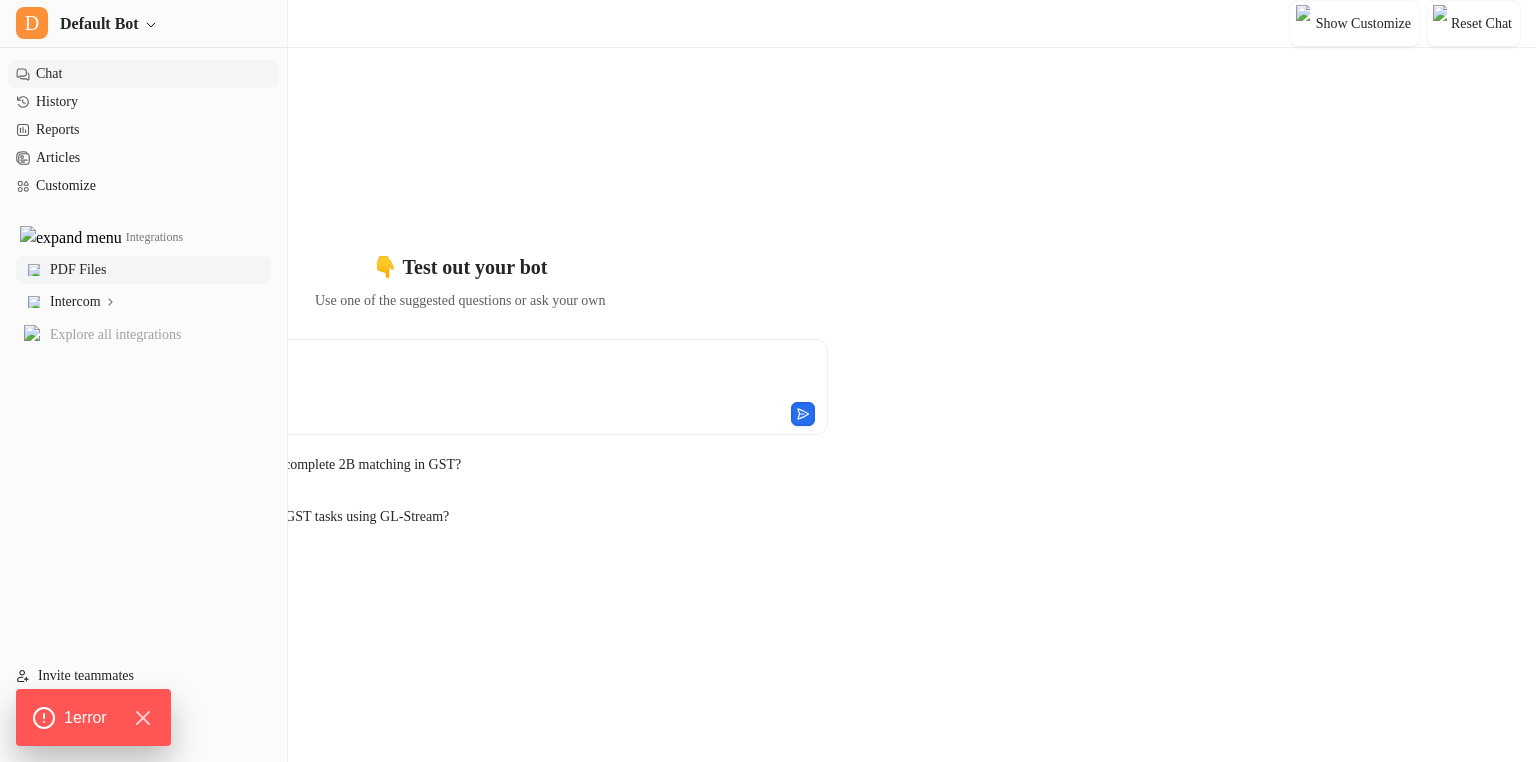 type 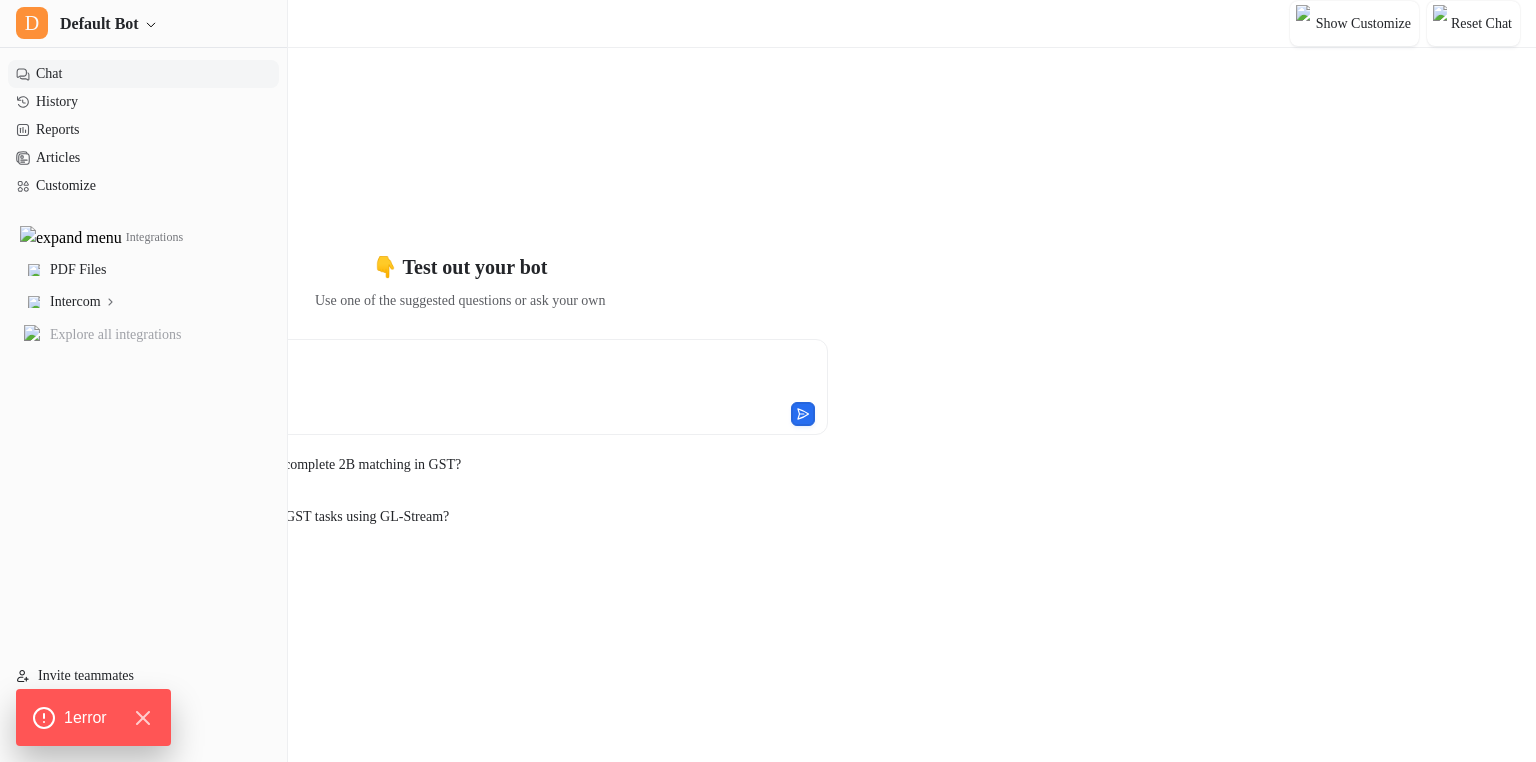 click on "Chat" at bounding box center (143, 74) 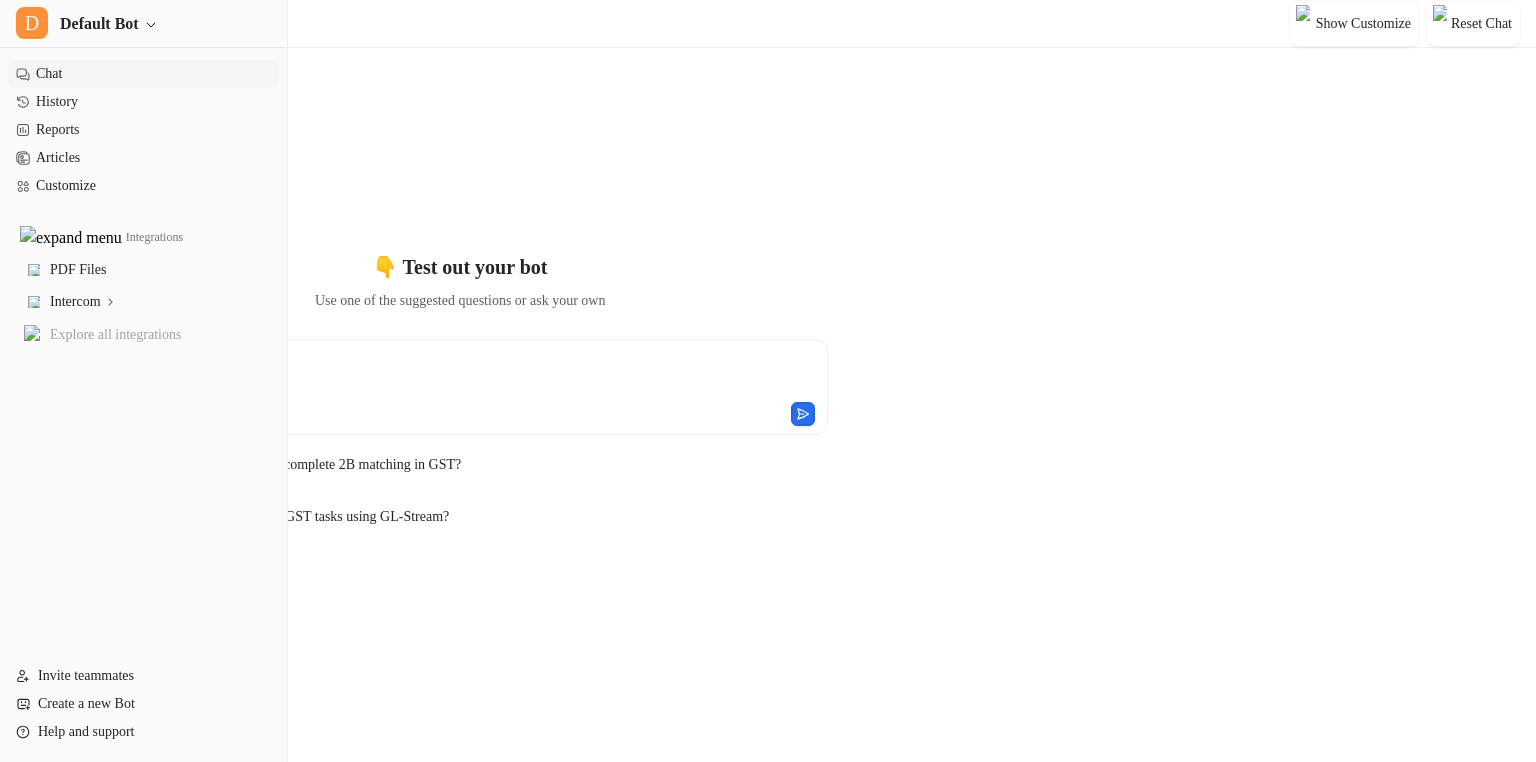 click on "👇 Test out your bot Use one of the suggested questions or ask your own" at bounding box center [460, 281] 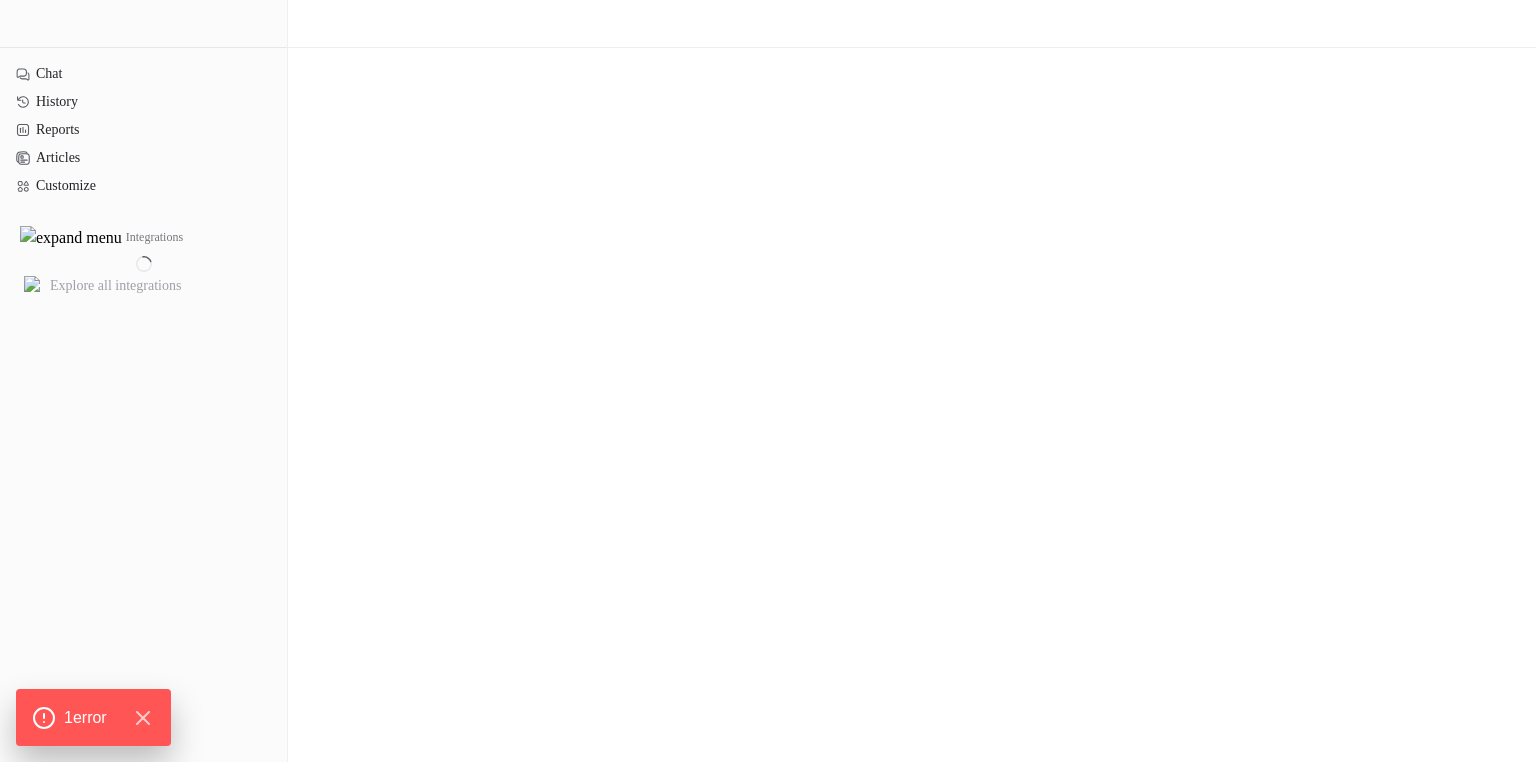 scroll, scrollTop: 0, scrollLeft: 0, axis: both 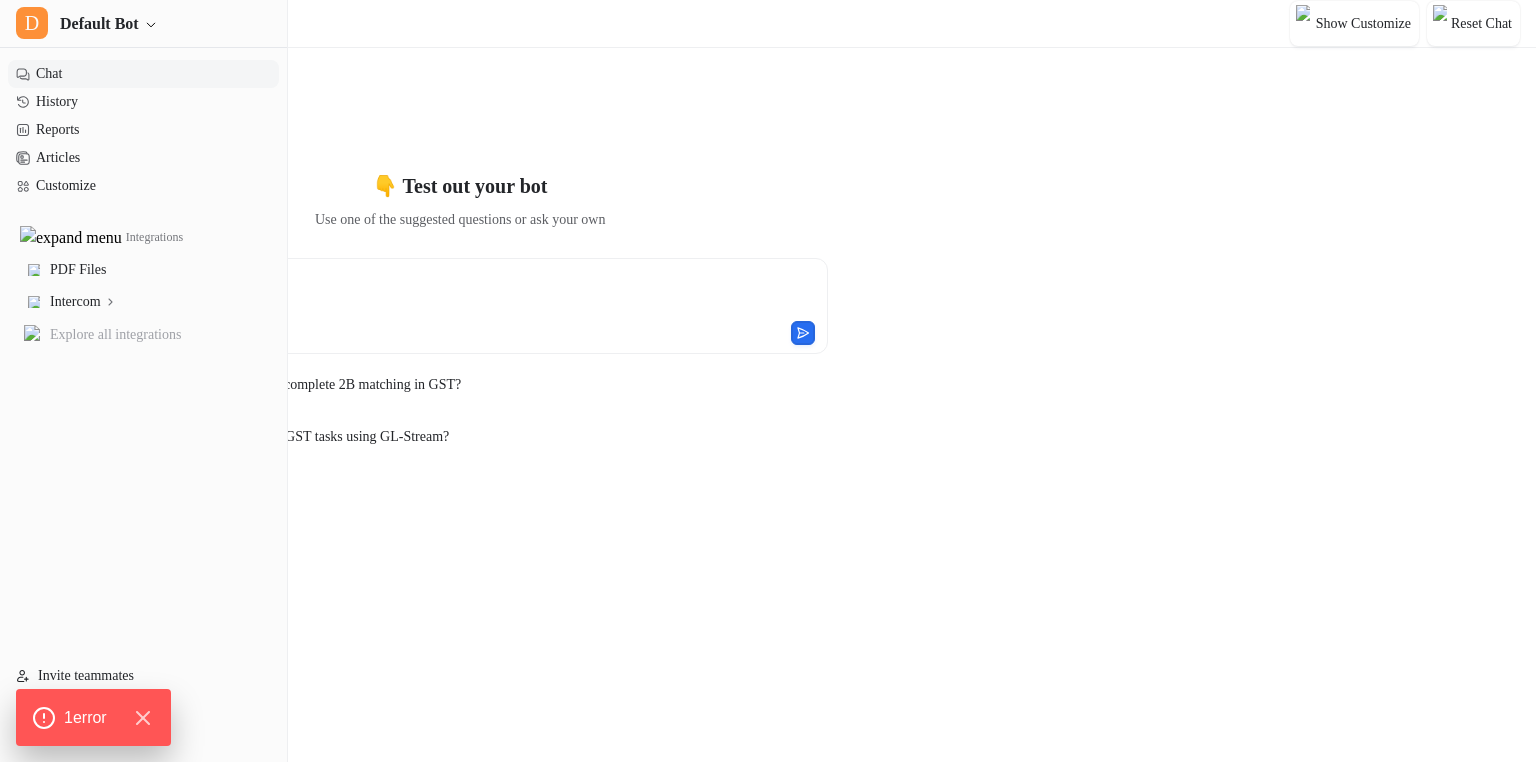 type on "**********" 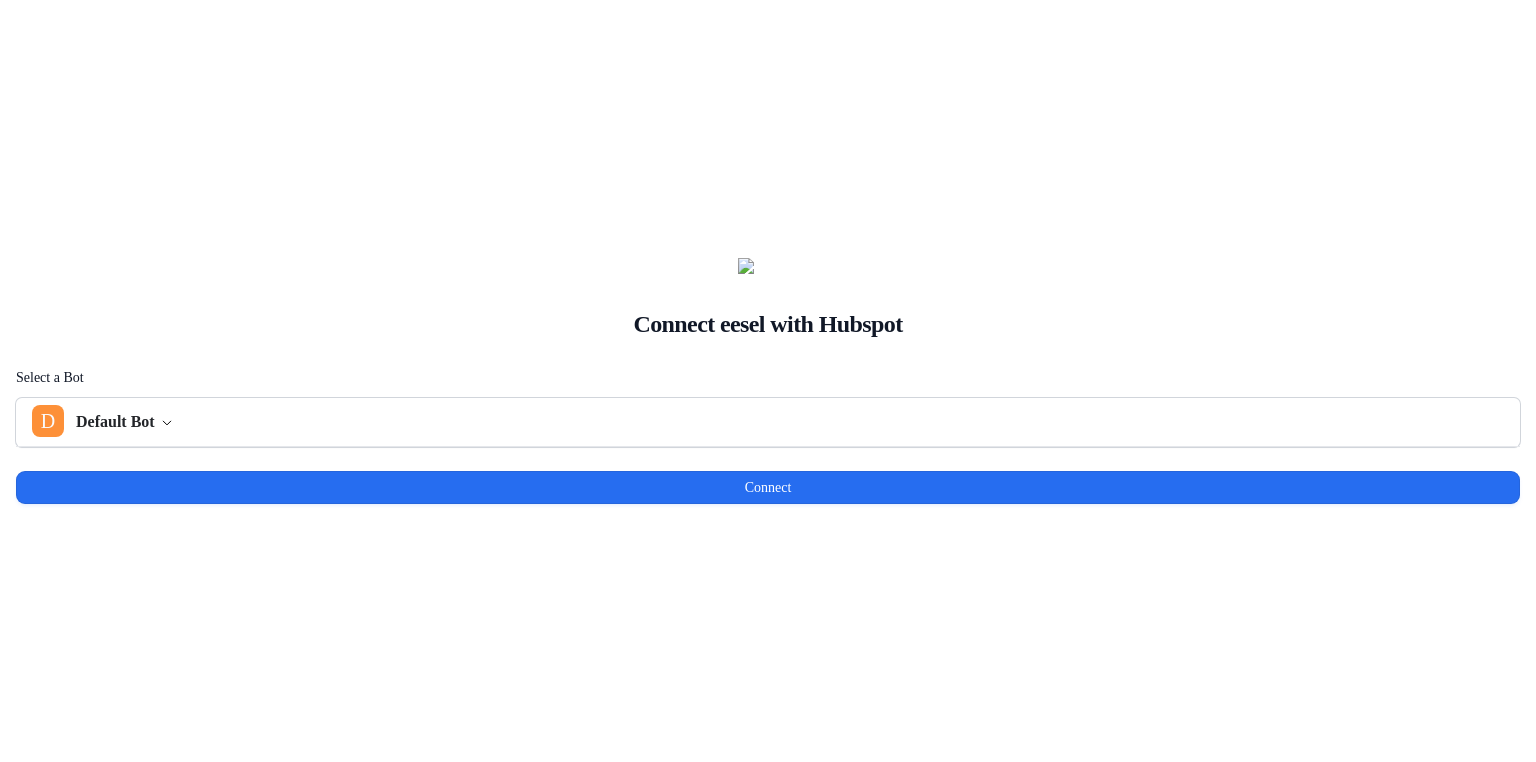 scroll, scrollTop: 0, scrollLeft: 0, axis: both 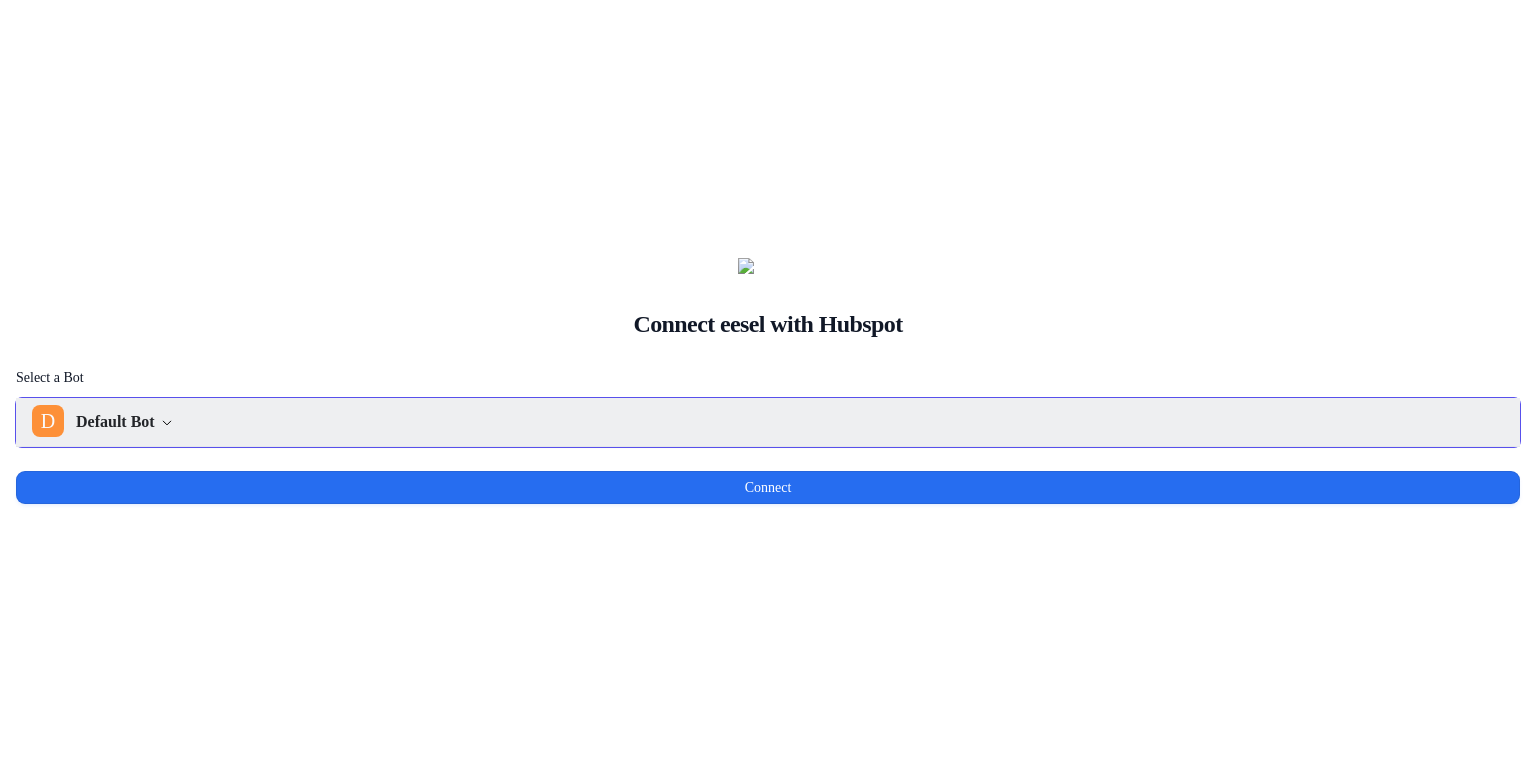 click on "Default Bot" at bounding box center (115, 422) 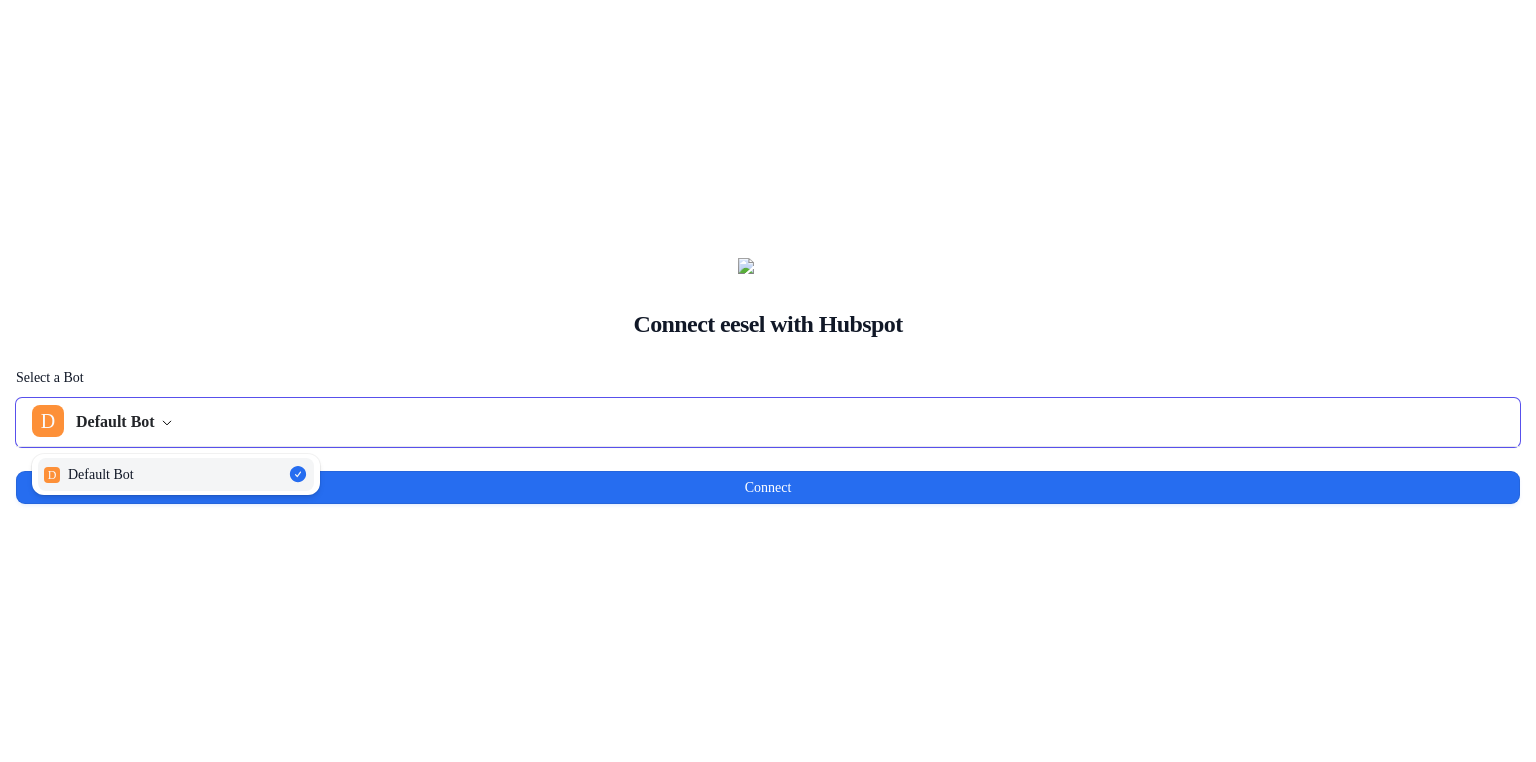 click on "D   Default Bot" at bounding box center [176, 474] 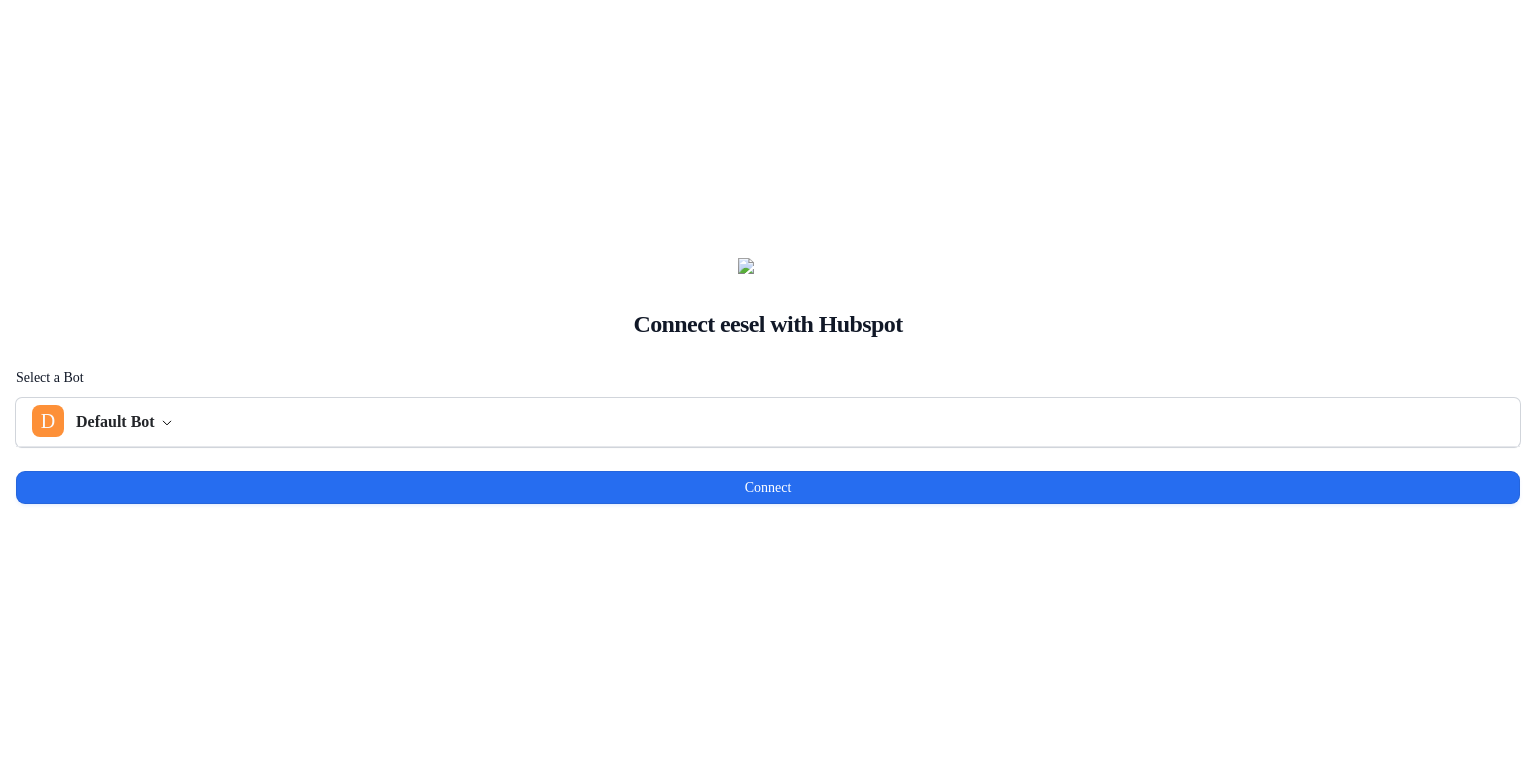 click on "Connect" at bounding box center (768, 487) 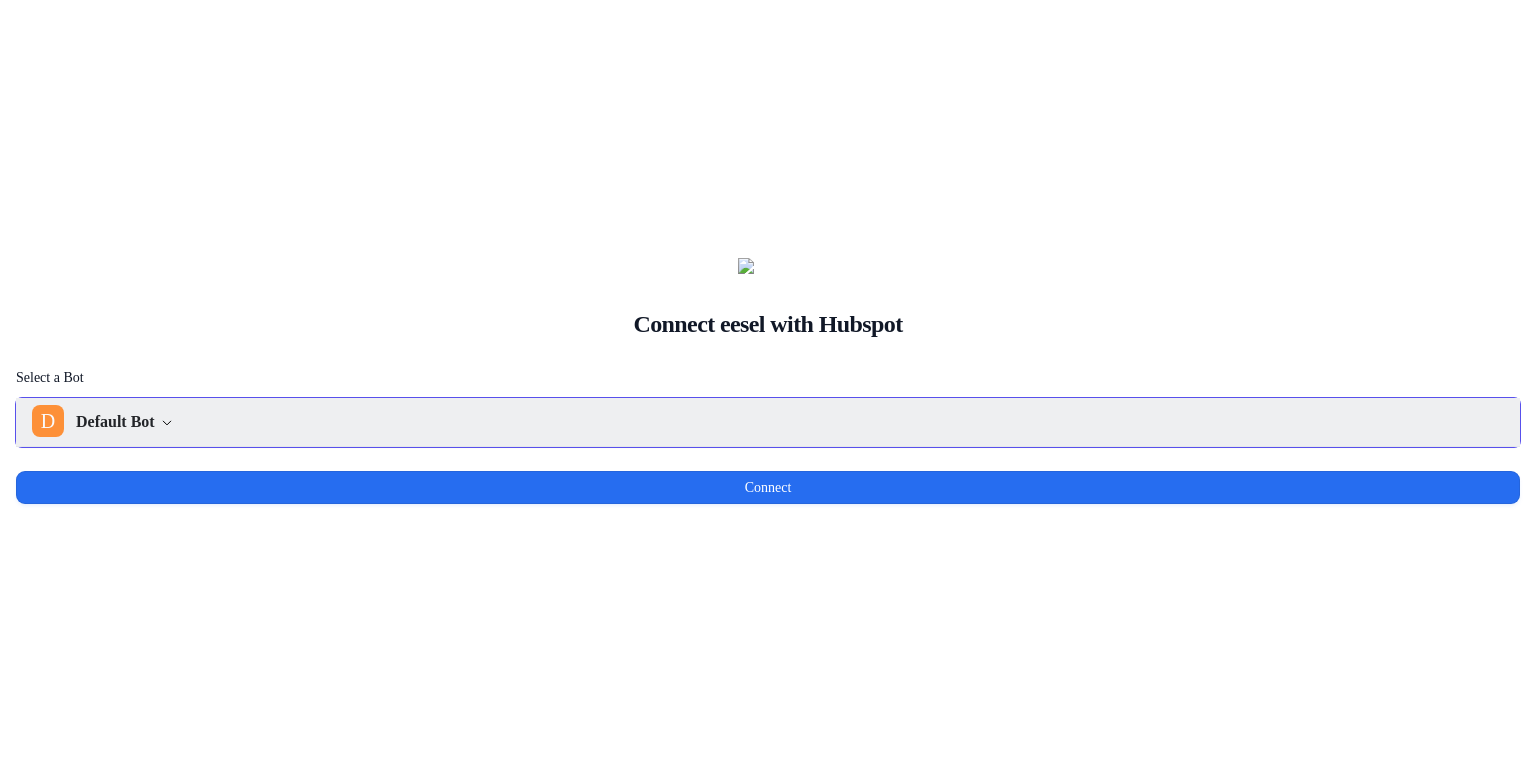 click on "Default Bot" at bounding box center (115, 422) 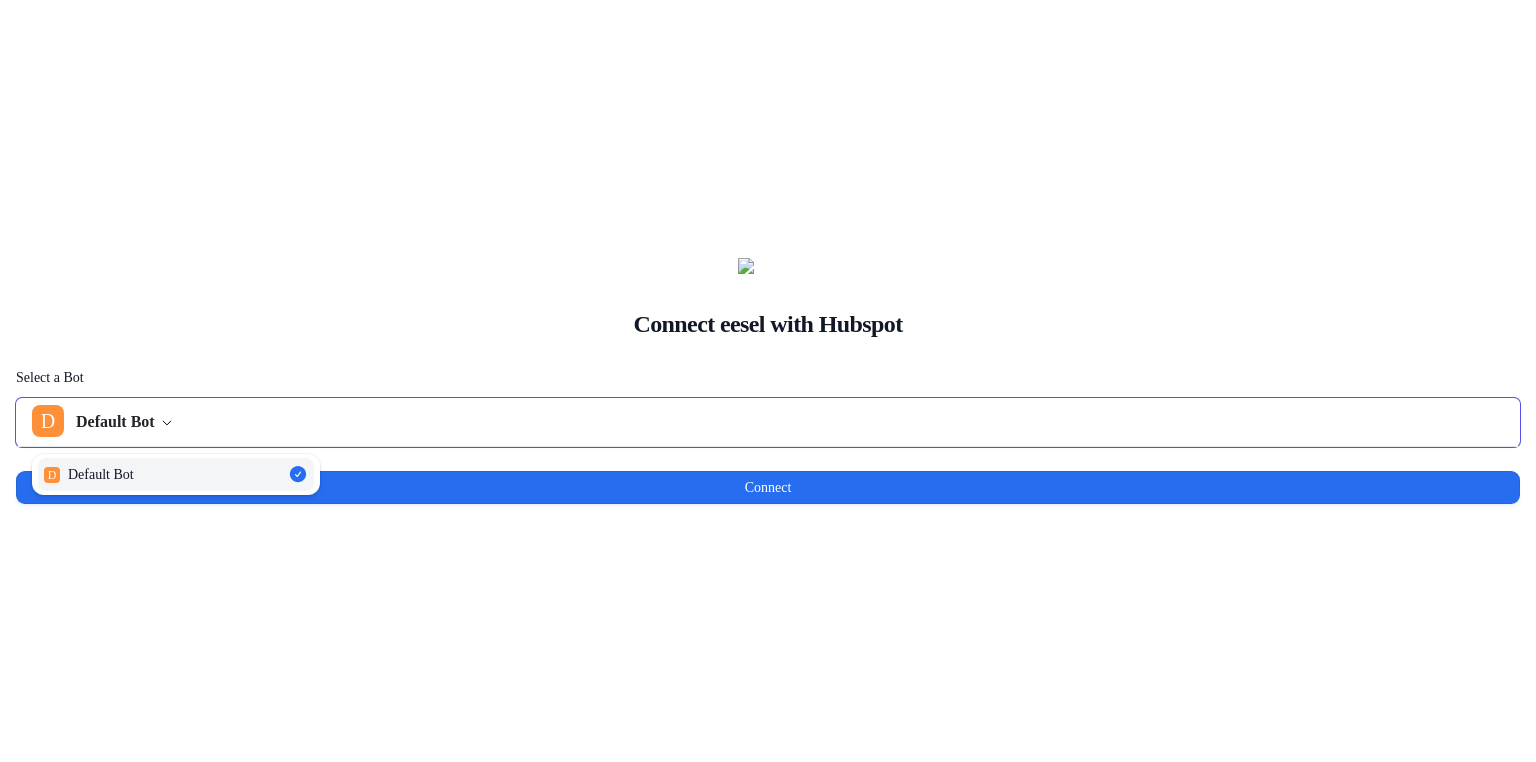 click on "D   Default Bot" at bounding box center (176, 474) 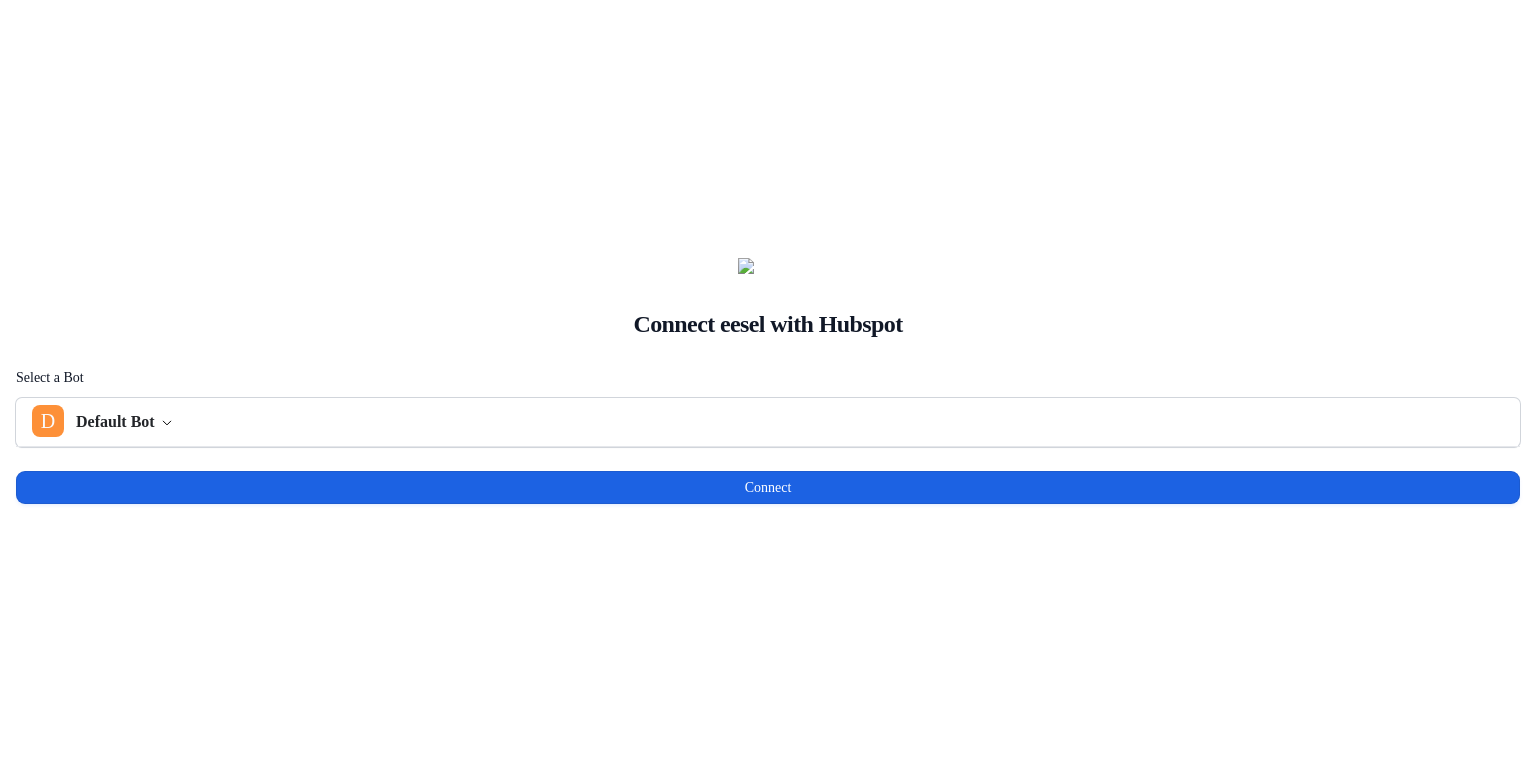 click on "Connect" at bounding box center (768, 487) 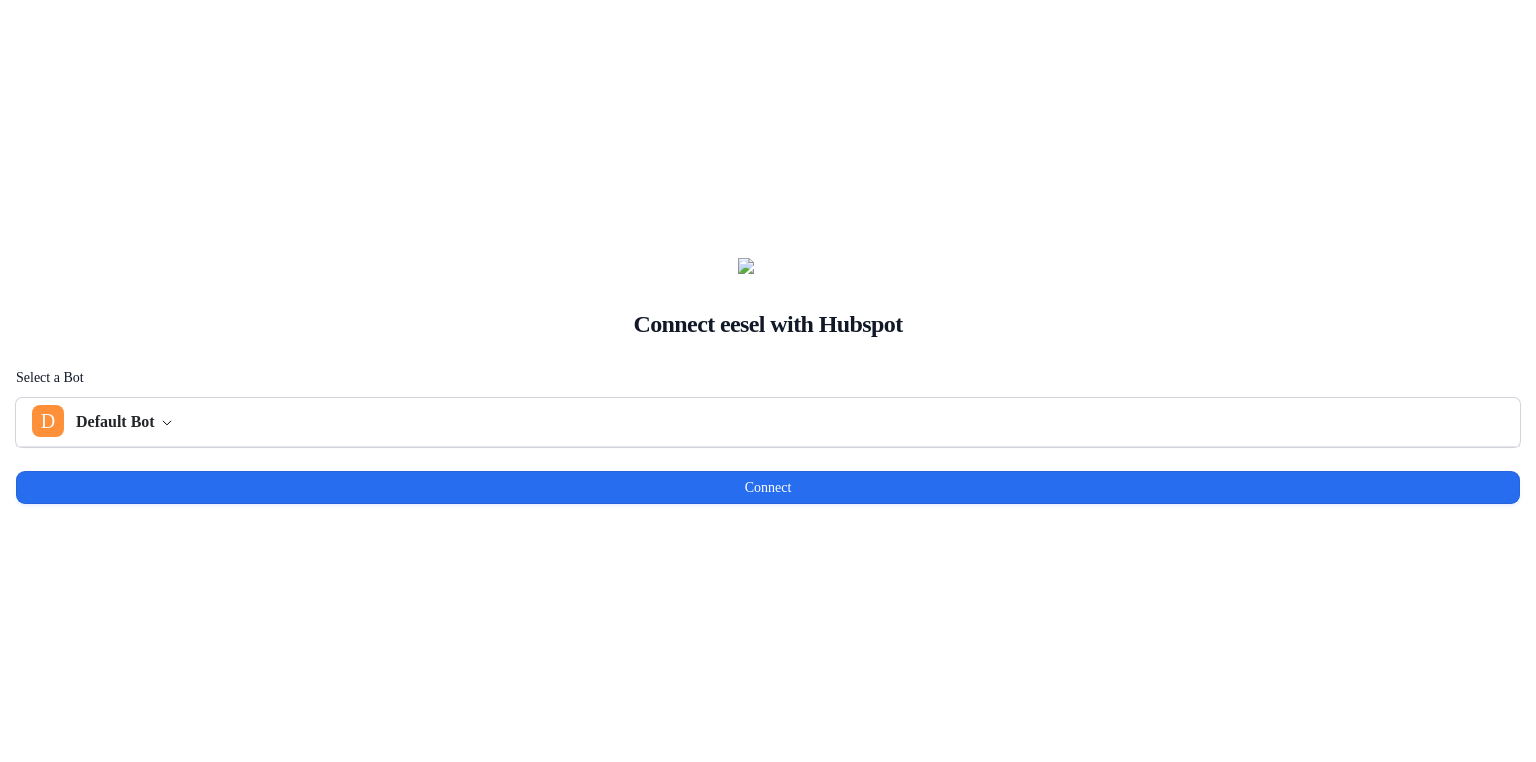 scroll, scrollTop: 0, scrollLeft: 0, axis: both 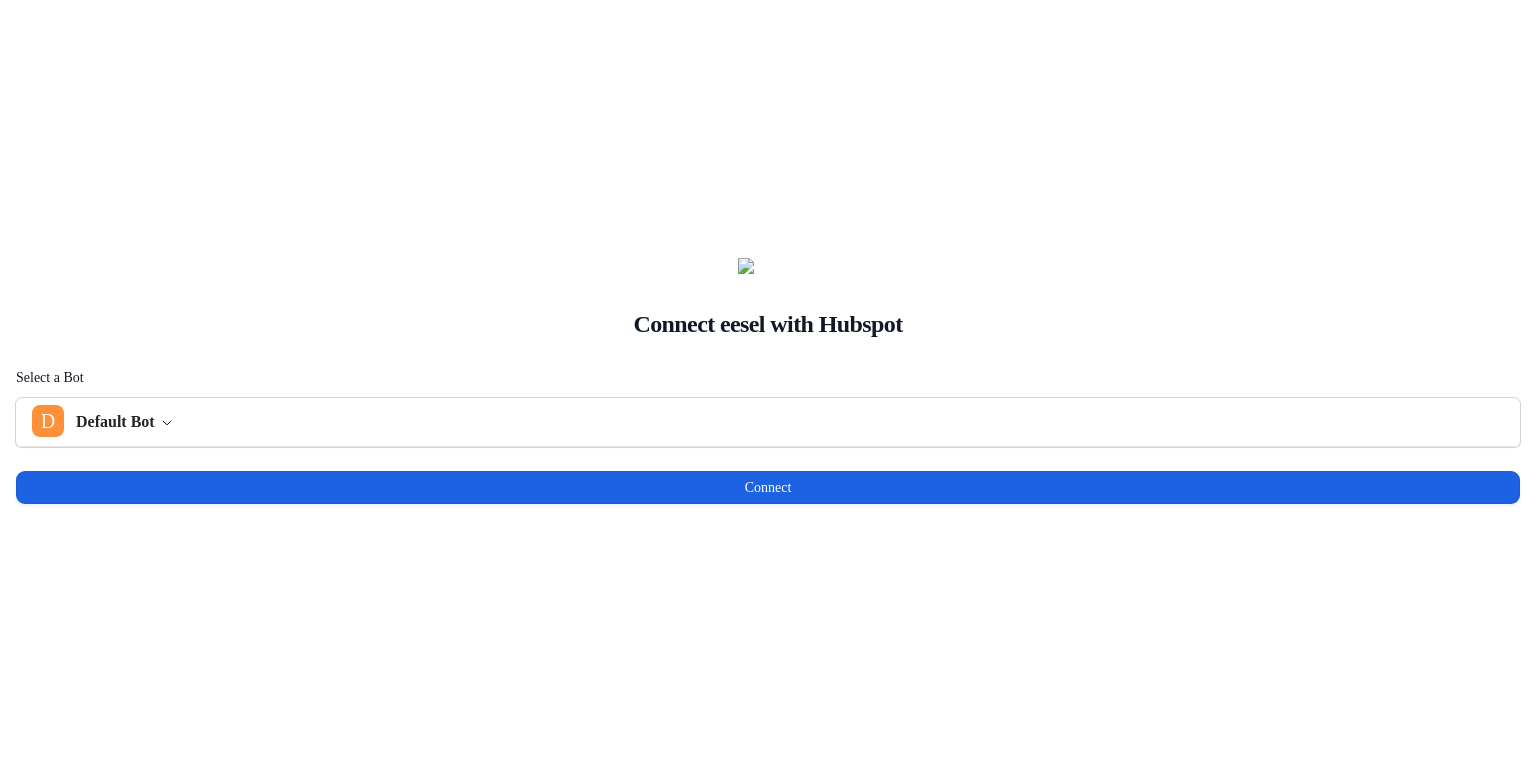 click on "Connect" at bounding box center [768, 487] 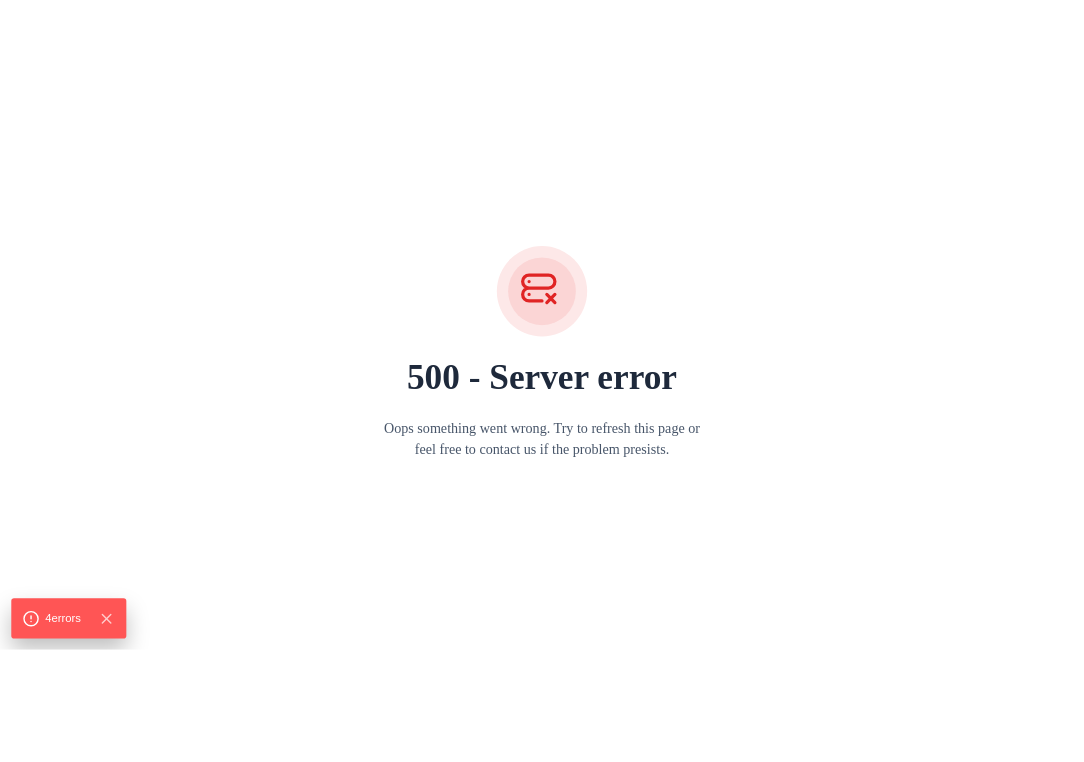 scroll, scrollTop: 0, scrollLeft: 0, axis: both 